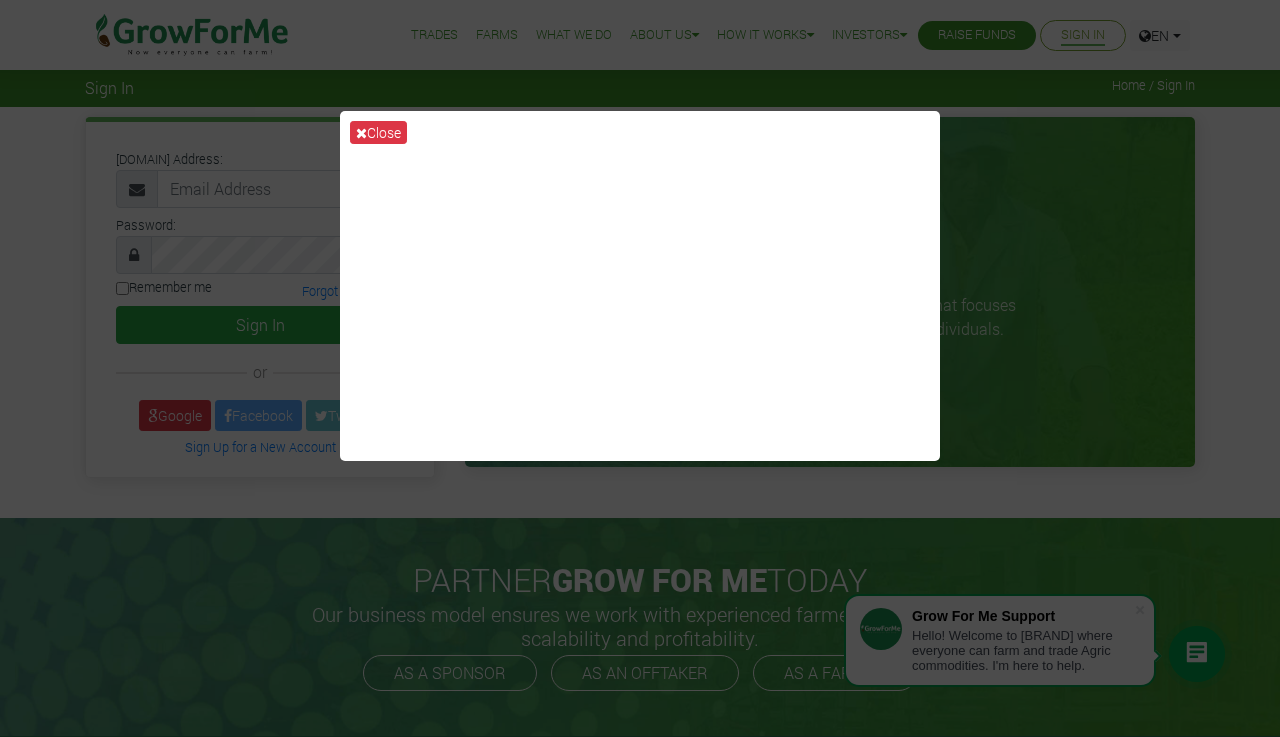 scroll, scrollTop: 0, scrollLeft: 0, axis: both 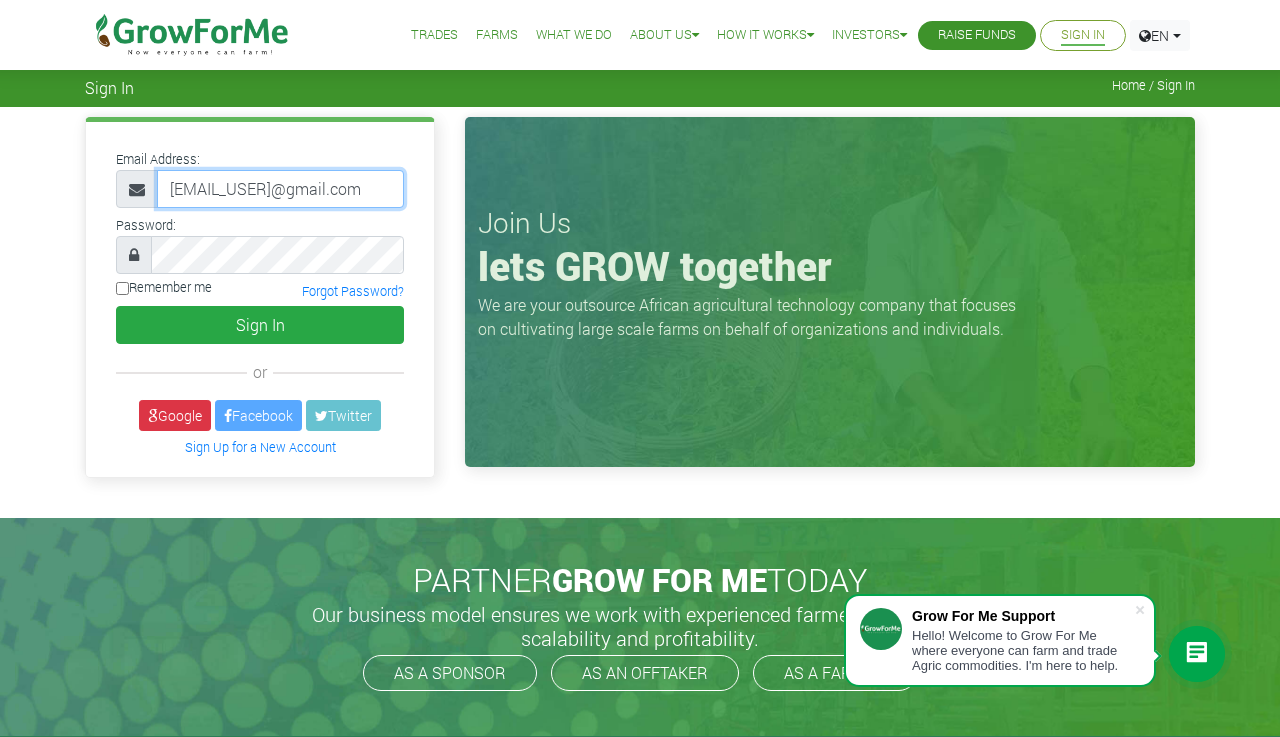 type on "poundsterling2g16@gmail.com" 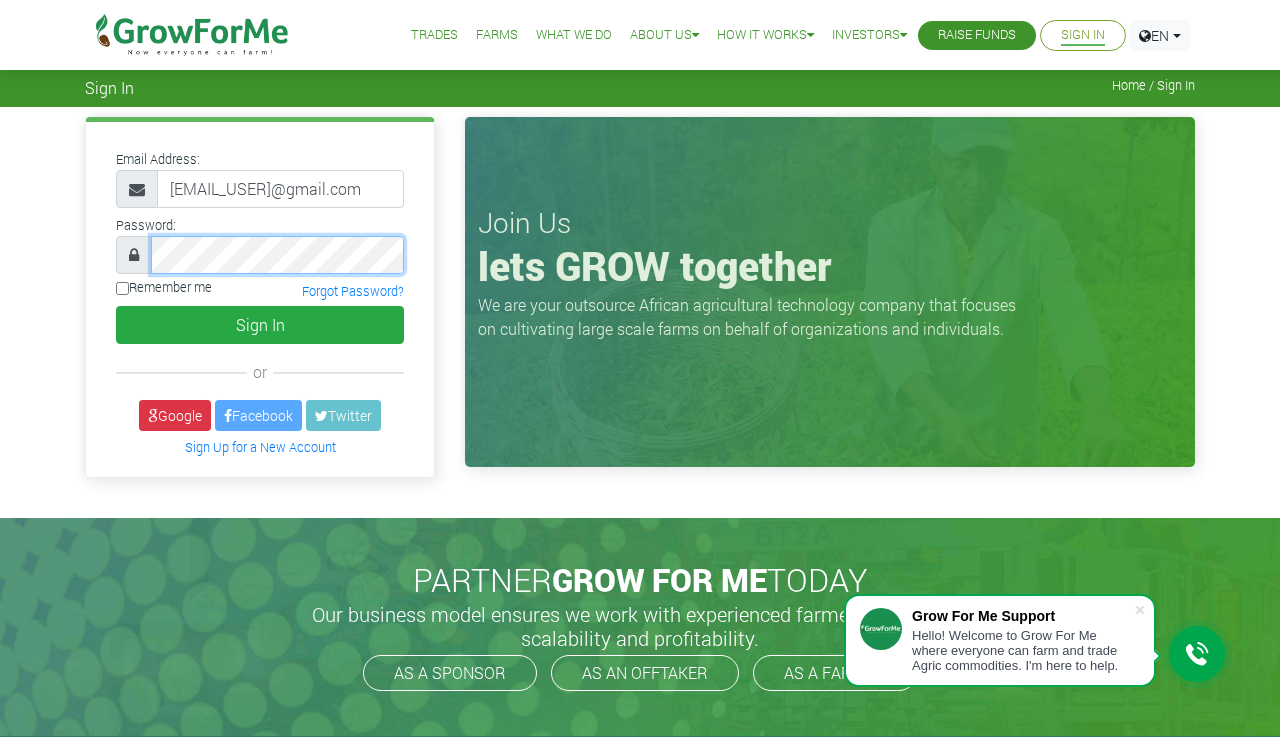 click on "Sign In" at bounding box center [260, 325] 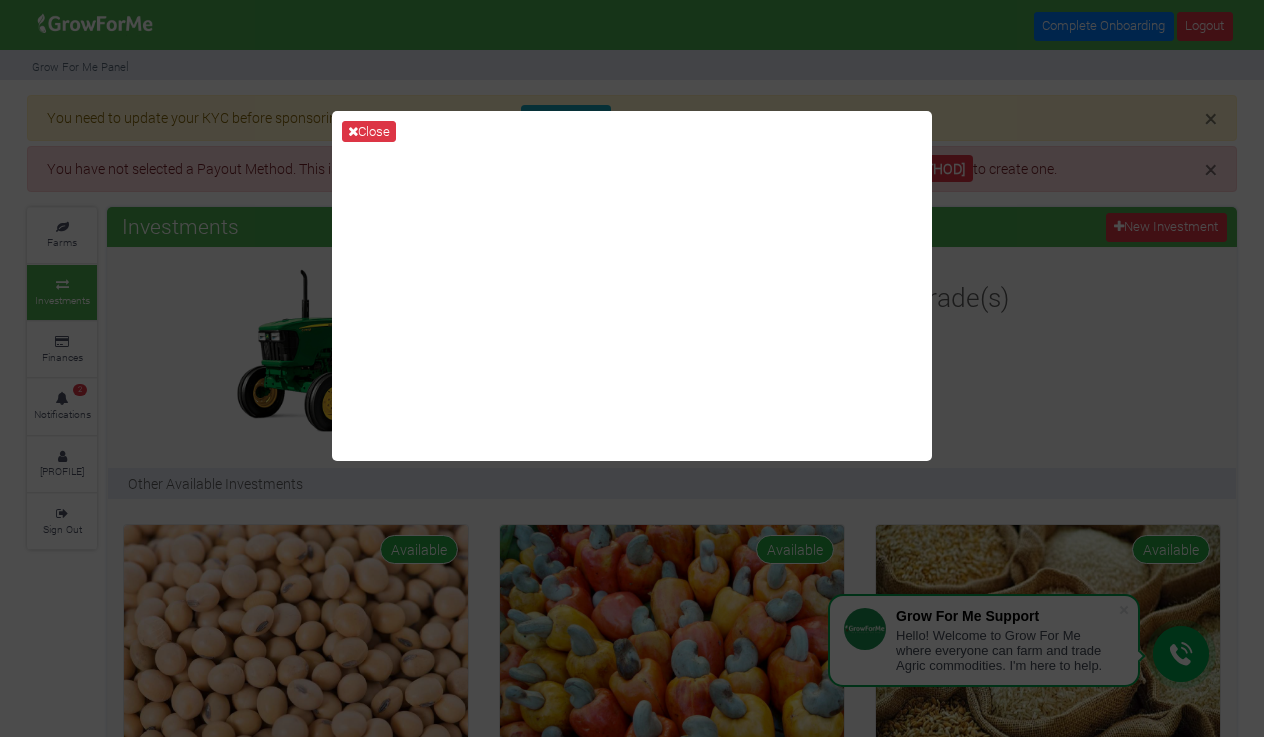 scroll, scrollTop: 0, scrollLeft: 0, axis: both 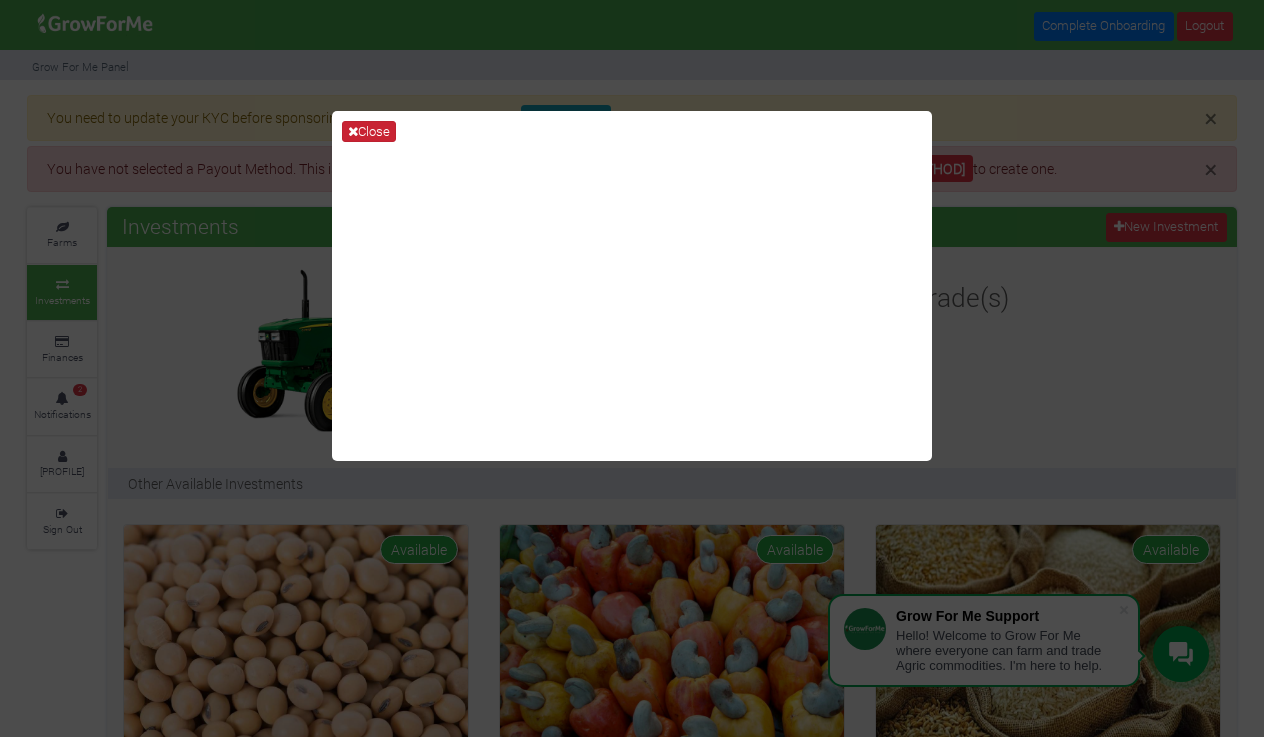 click at bounding box center [353, 131] 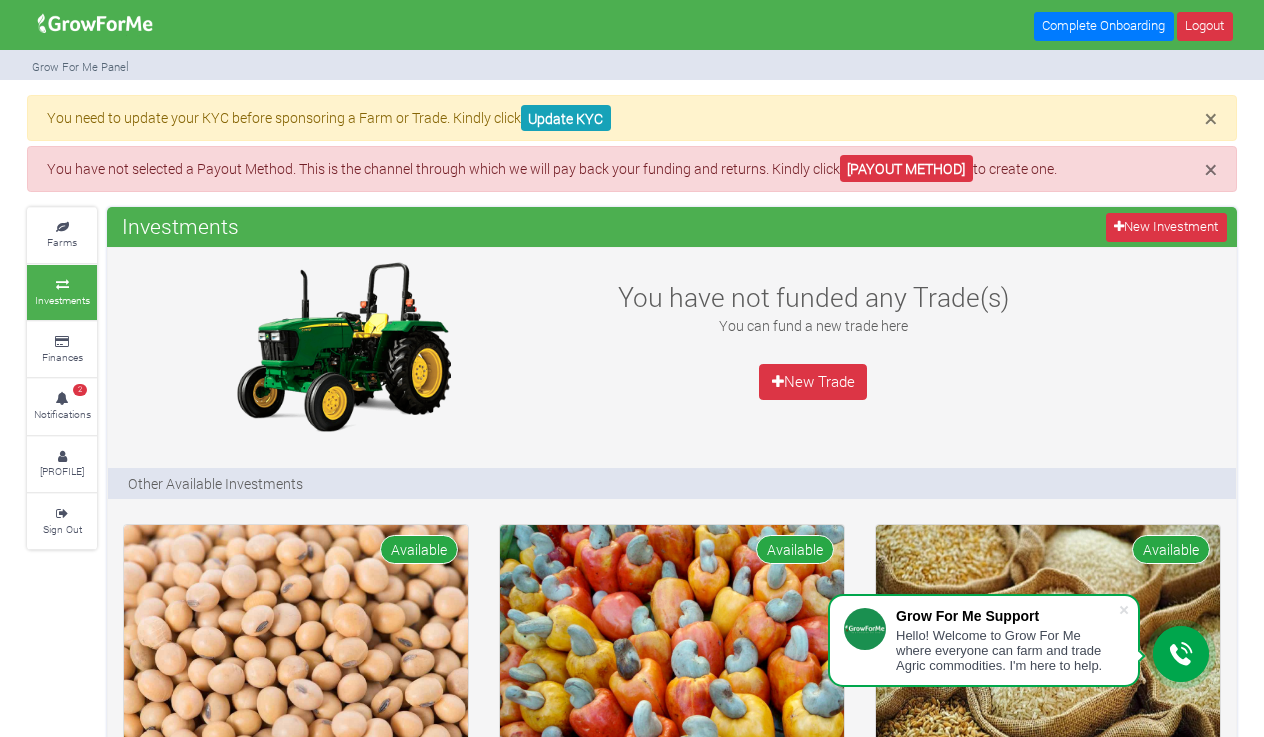 scroll, scrollTop: 0, scrollLeft: 0, axis: both 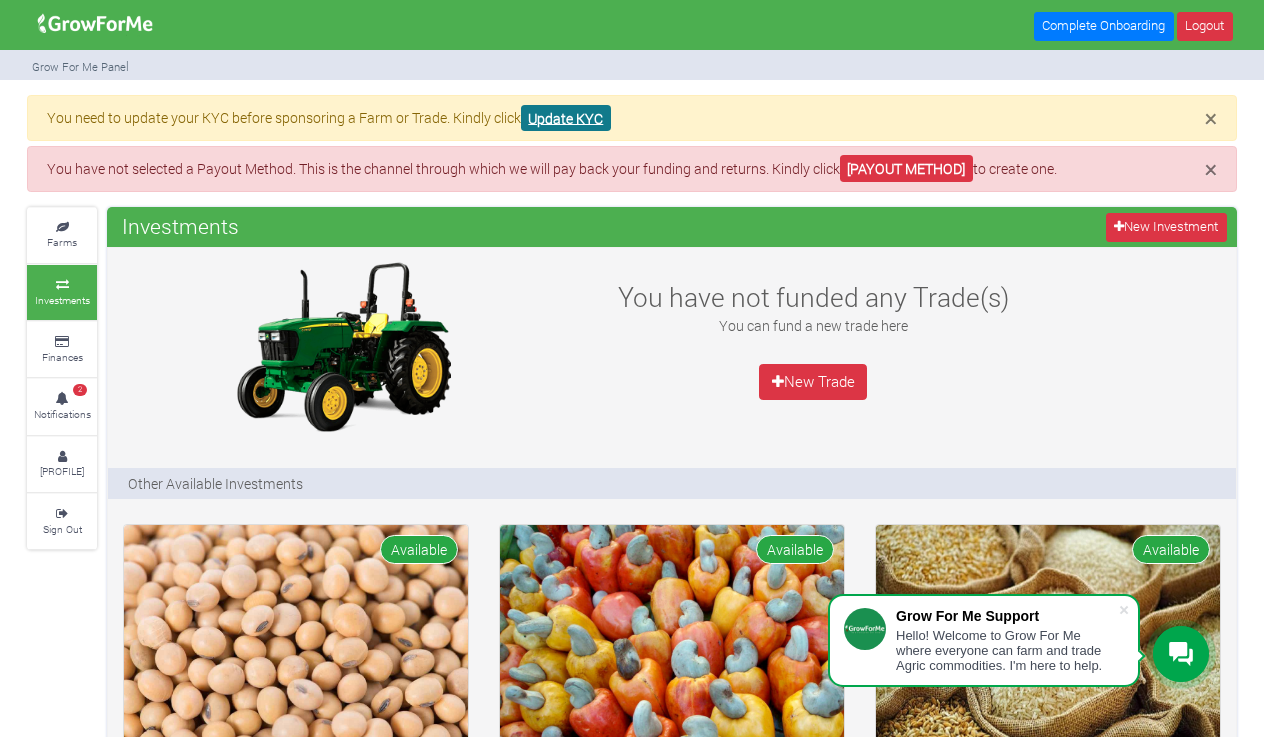 click on "Update KYC" at bounding box center (566, 118) 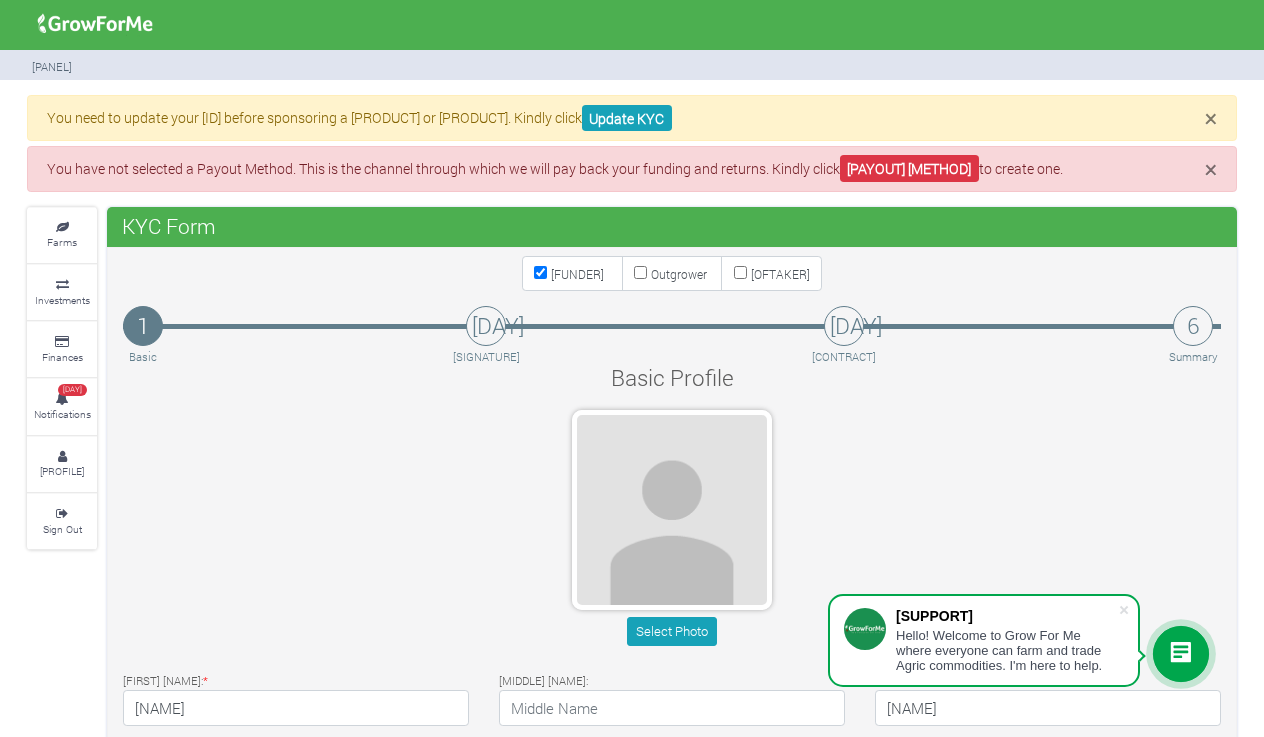 scroll, scrollTop: 0, scrollLeft: 0, axis: both 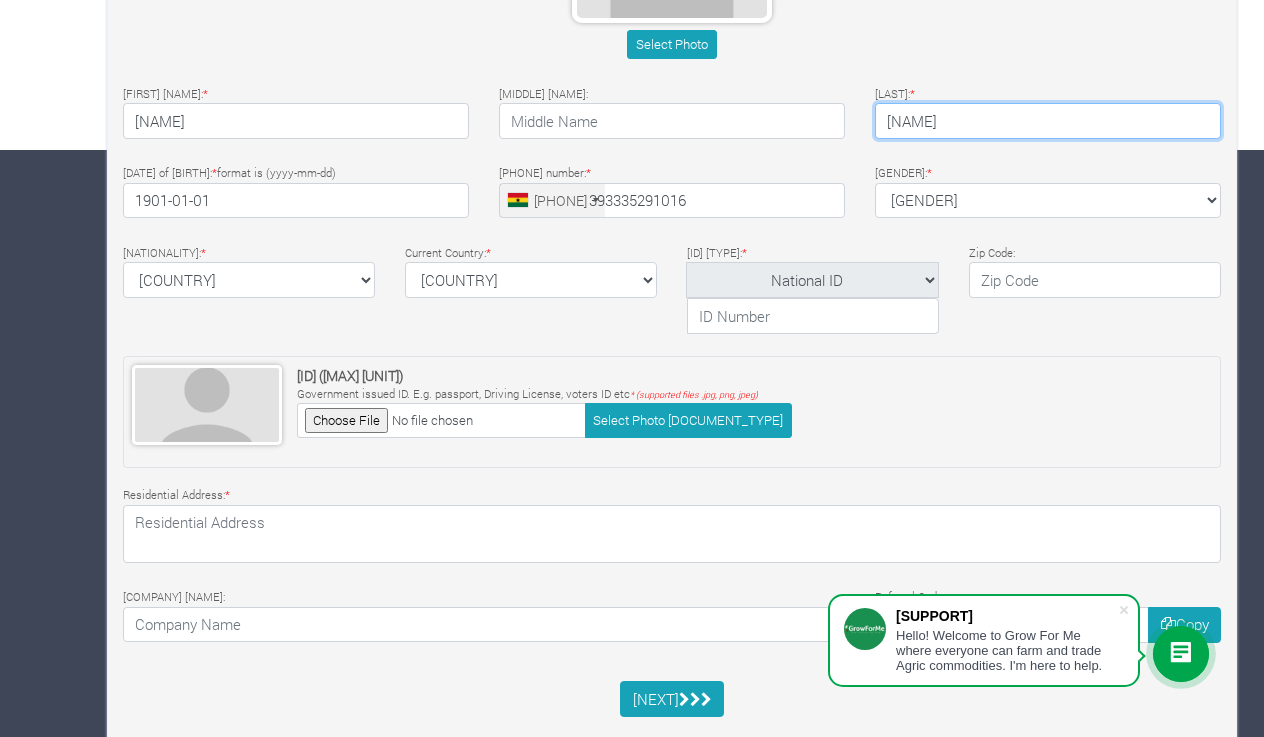 type on "[NAME]" 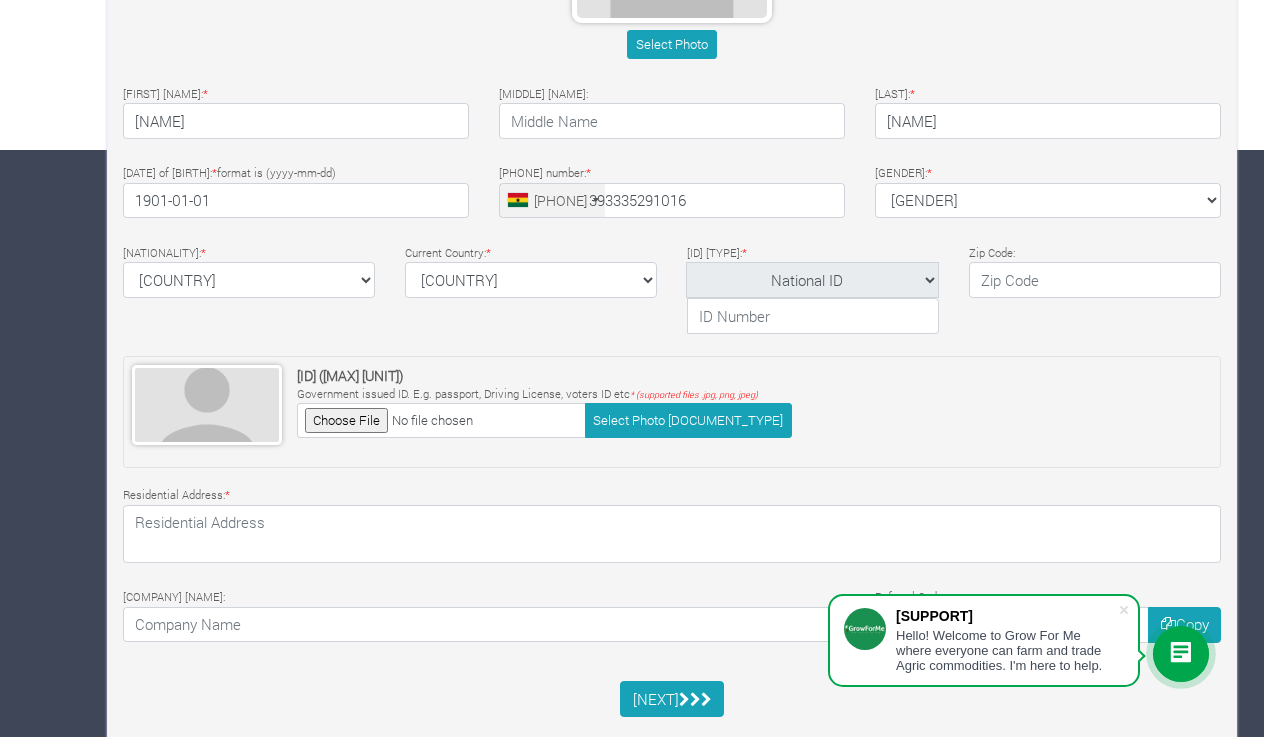 click on "Grow For Me Support
Hello! Welcome to Grow For Me where everyone can farm and trade Agric commodities. I'm here to help." at bounding box center [984, 640] 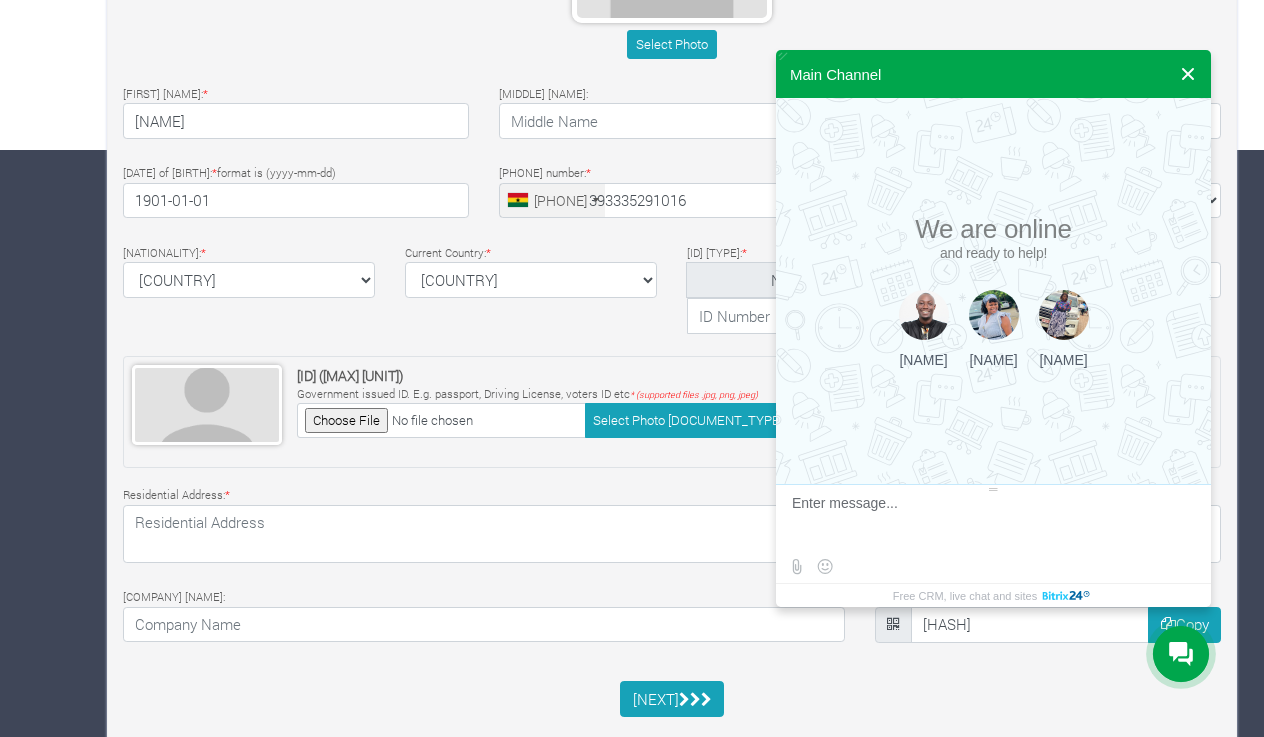 click at bounding box center [1188, 74] 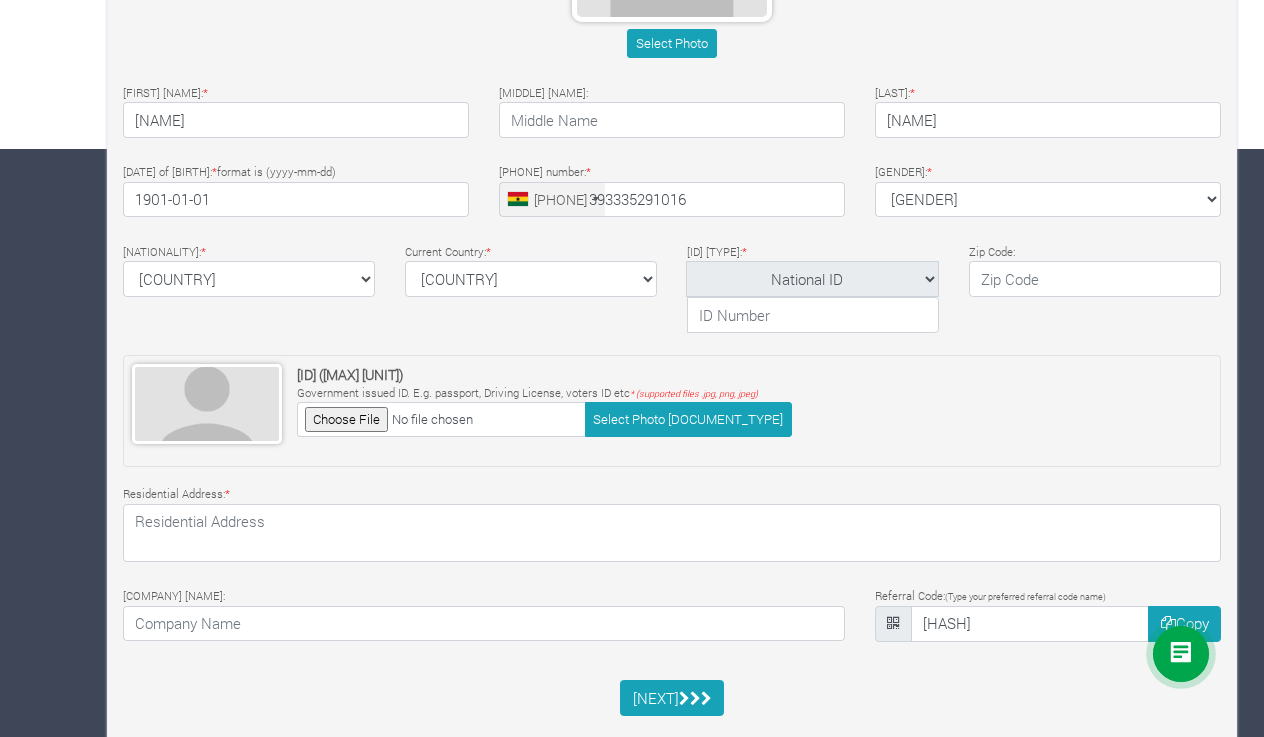 scroll, scrollTop: 587, scrollLeft: 0, axis: vertical 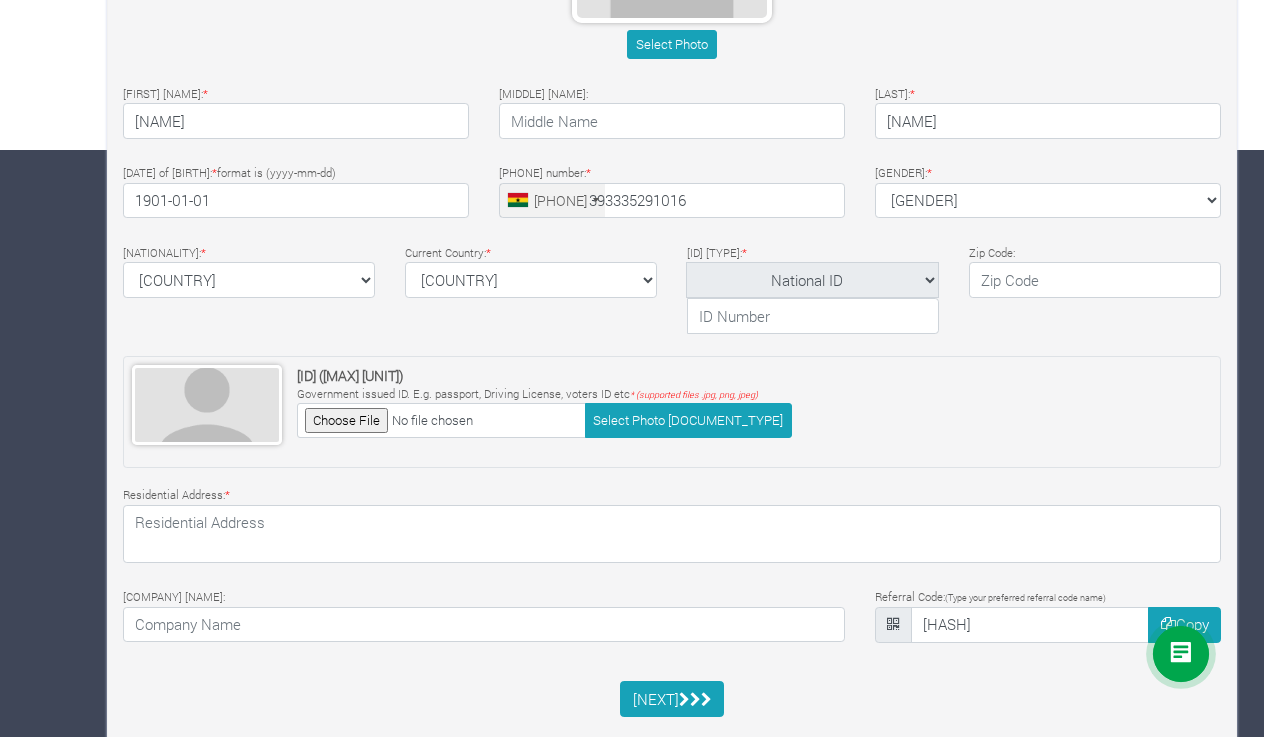click at bounding box center [441, 420] 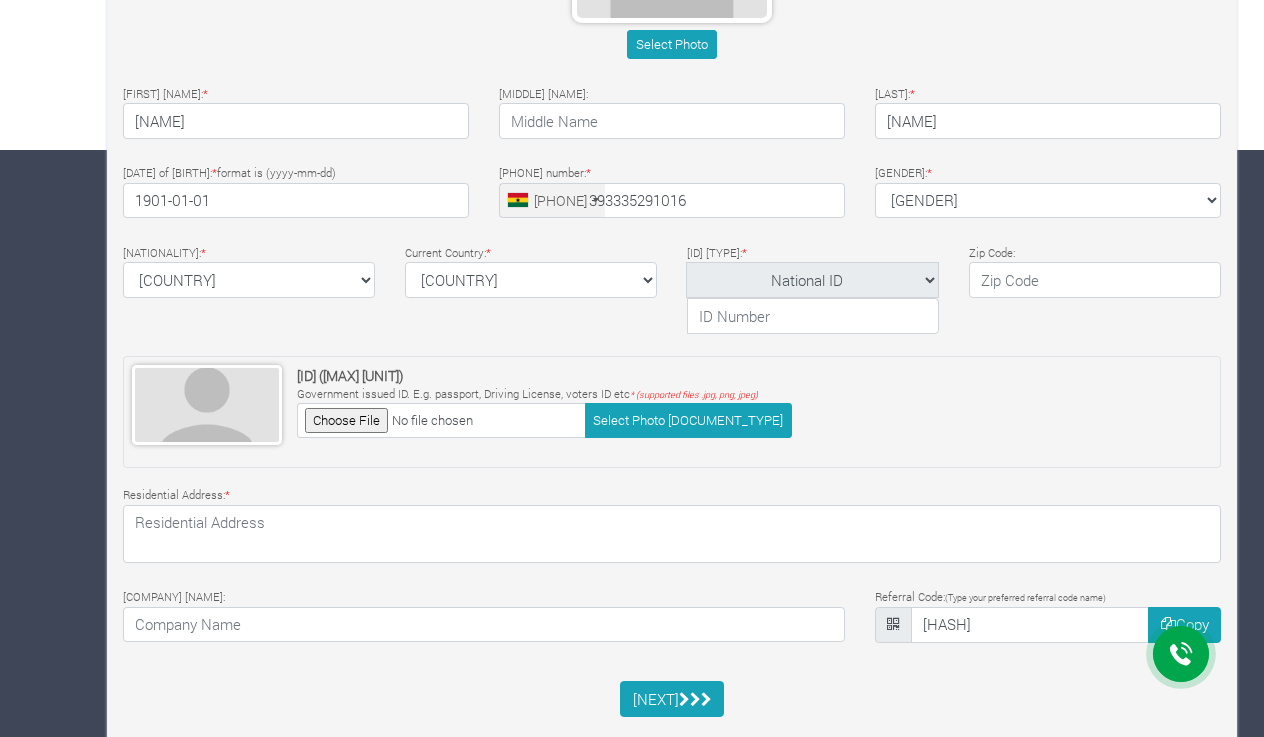 click on "+233" at bounding box center (552, 201) 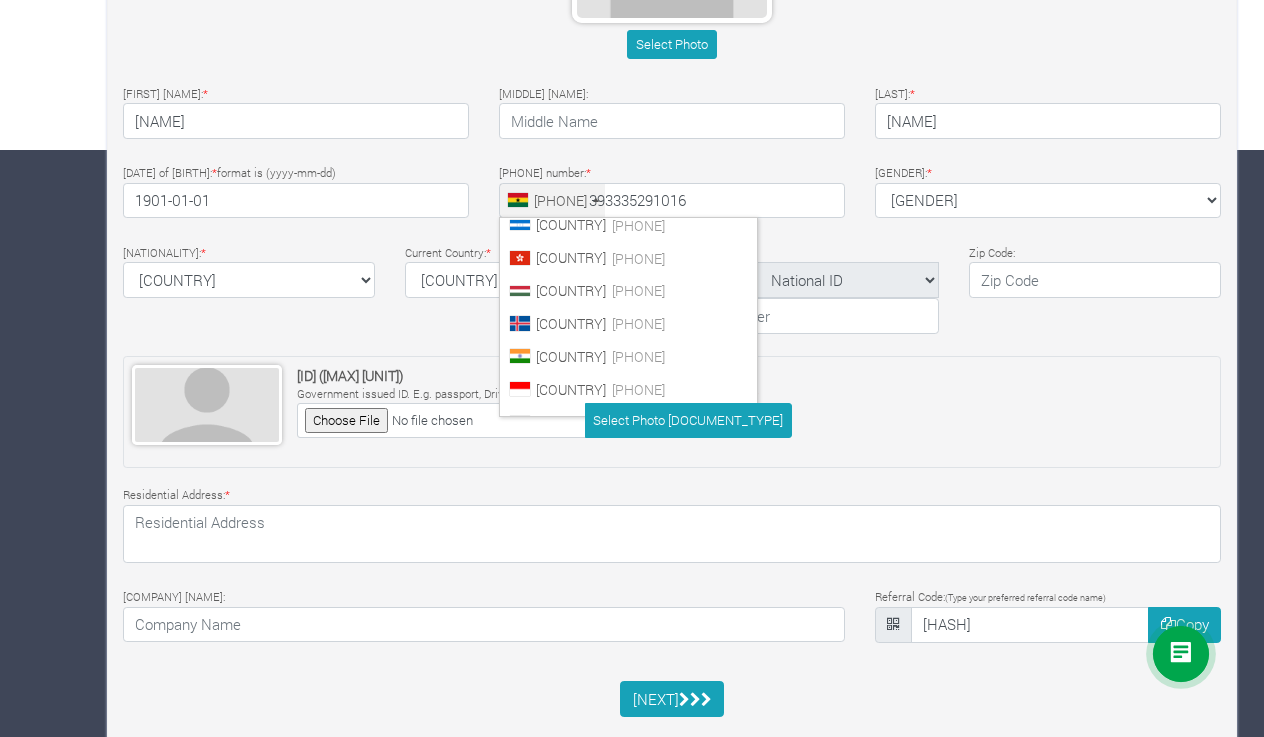 scroll, scrollTop: 3472, scrollLeft: 0, axis: vertical 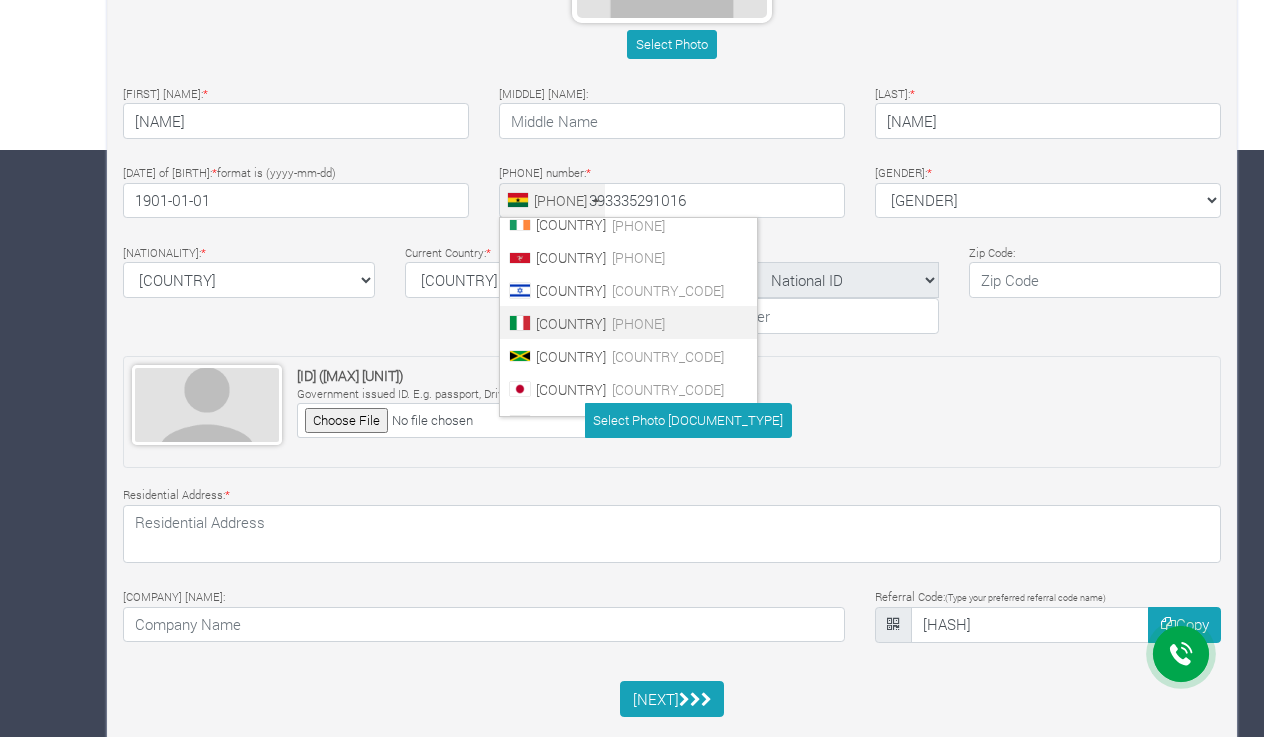 click on "Italy (Italia)" at bounding box center [571, 323] 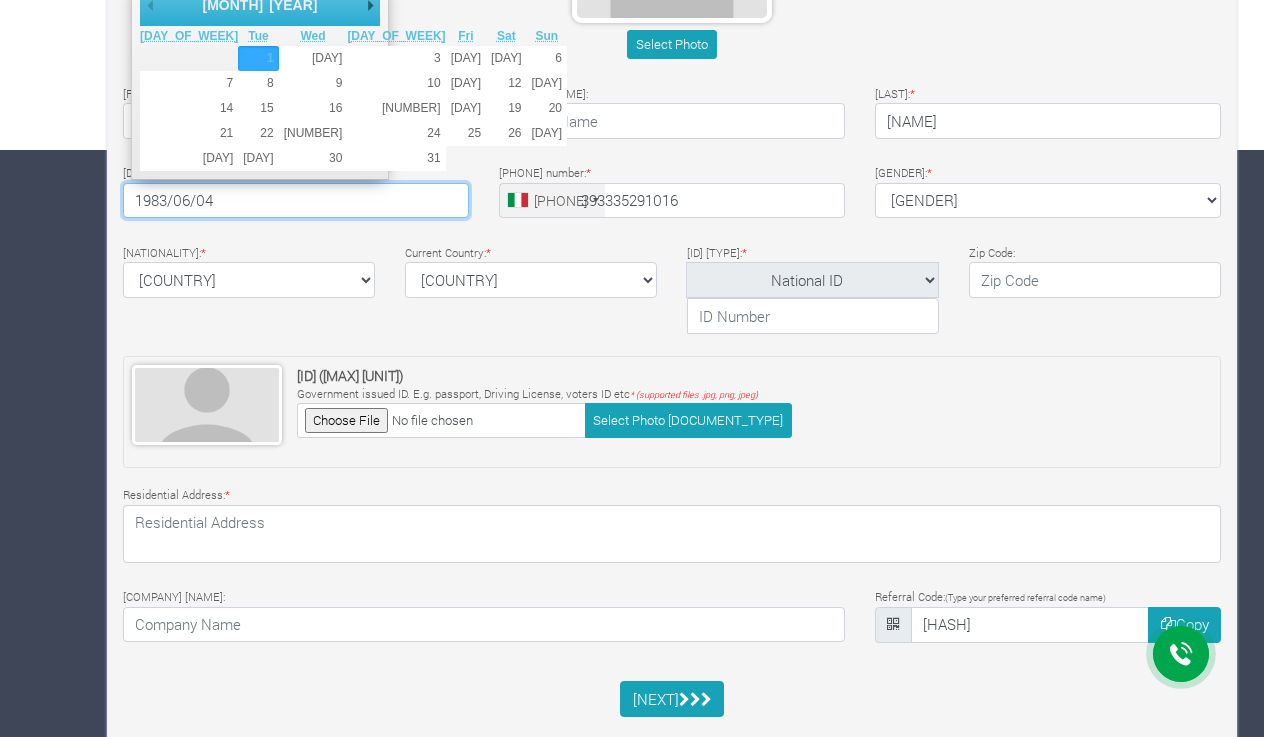 type on "1983/06/04" 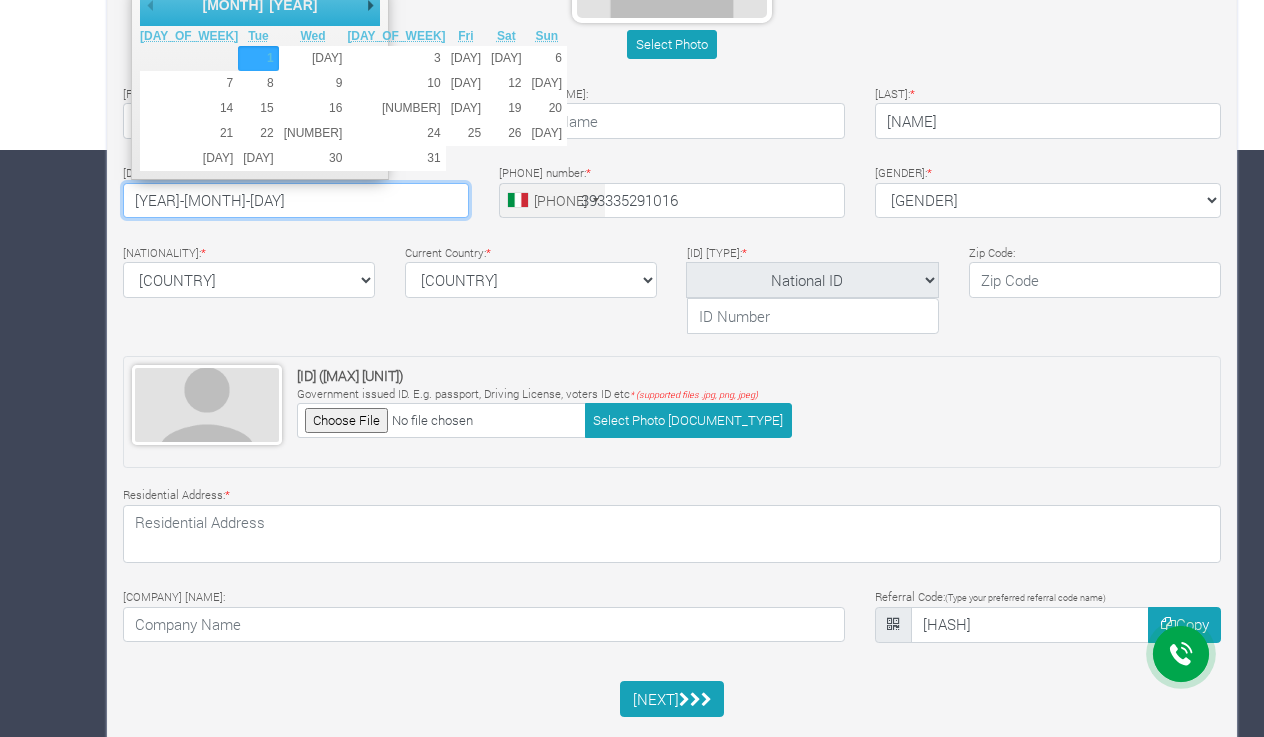 click on "Basic Profile
Select Photo
First Name: * Samuel Middle Name: * * *" at bounding box center (672, 256) 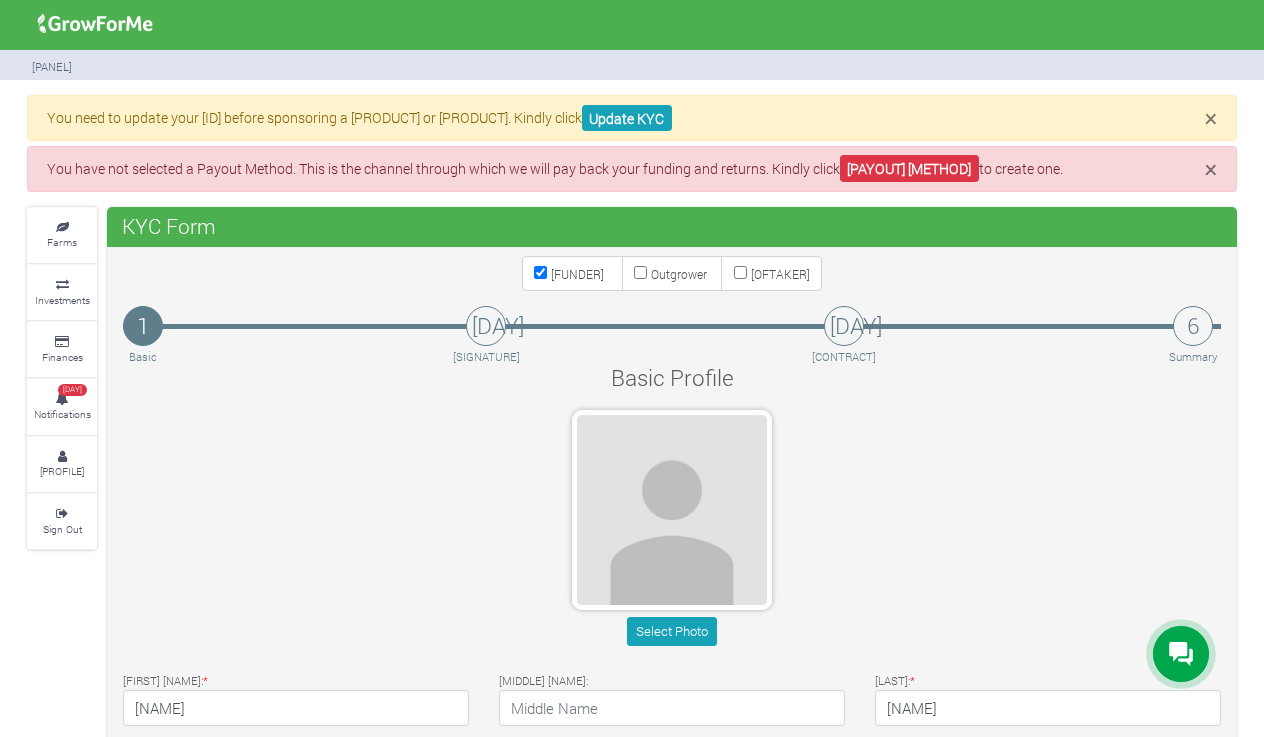 scroll, scrollTop: 0, scrollLeft: 0, axis: both 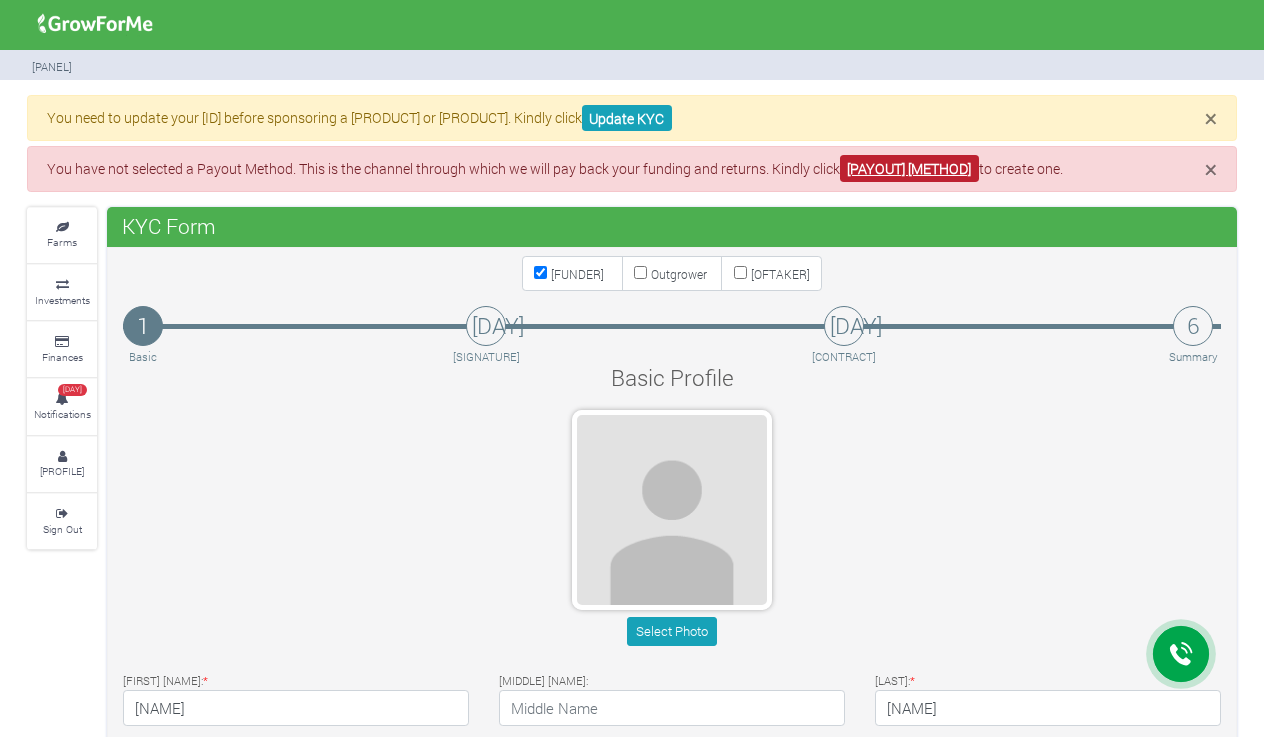 click on "Payout Method" at bounding box center [909, 168] 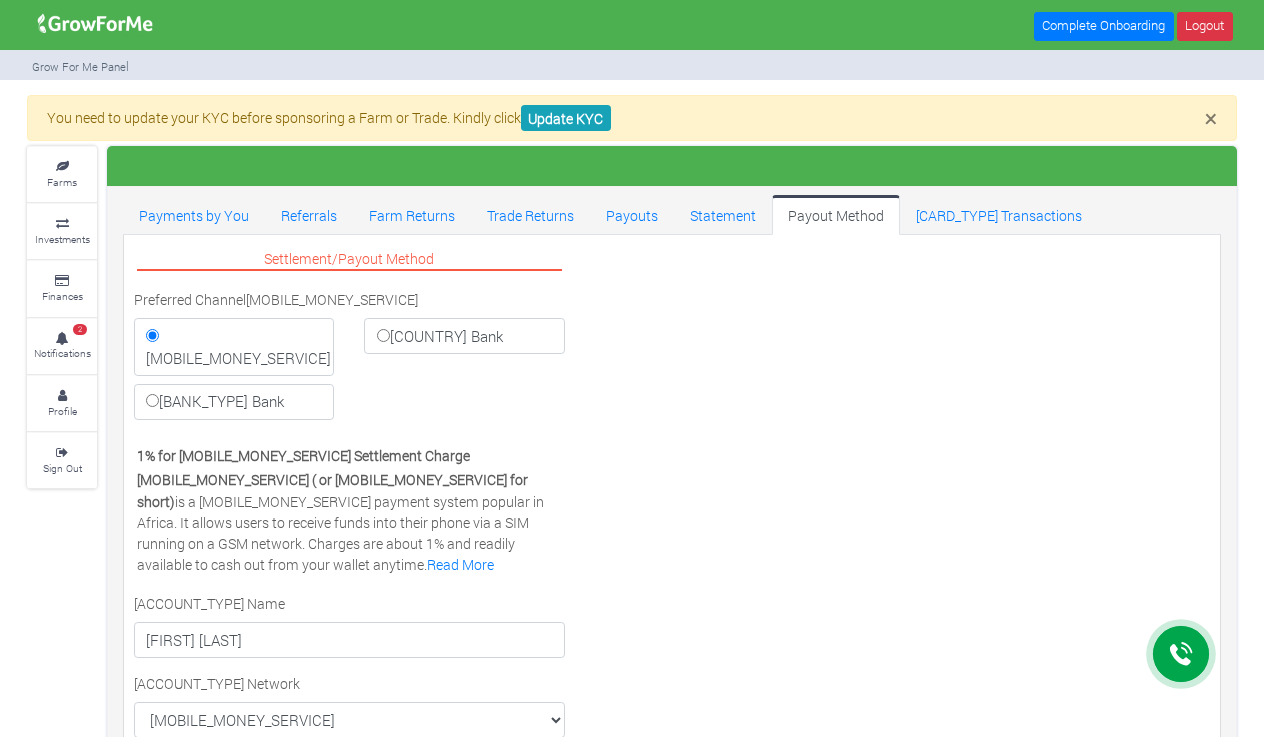 scroll, scrollTop: 0, scrollLeft: 0, axis: both 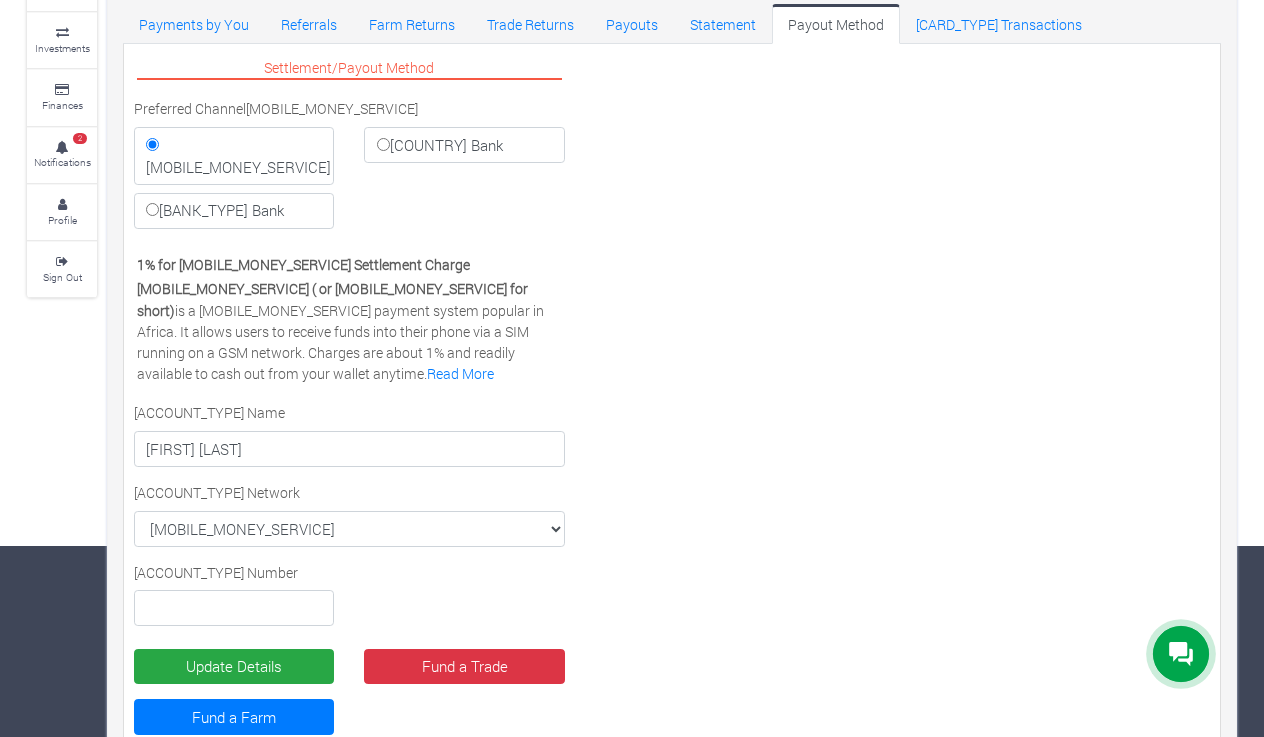 click on "[COUNTRY] Bank" at bounding box center [383, 144] 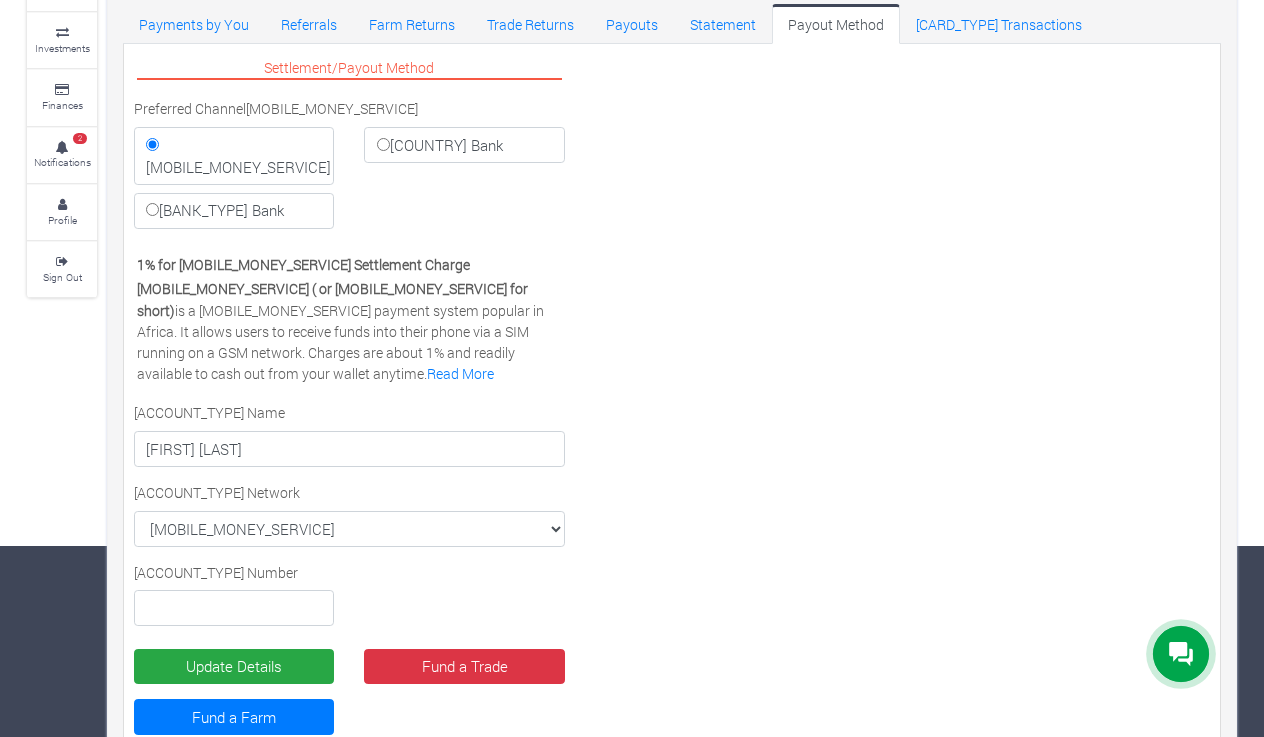 radio on "true" 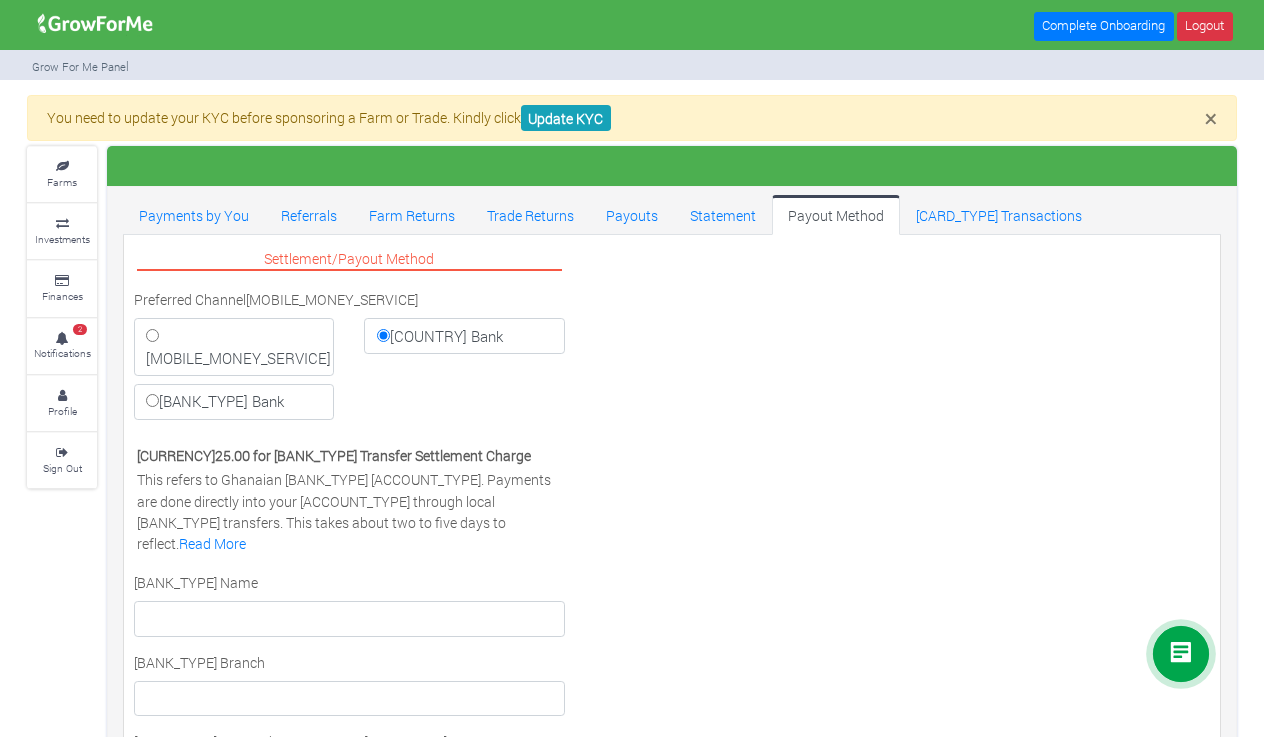 scroll, scrollTop: 0, scrollLeft: 0, axis: both 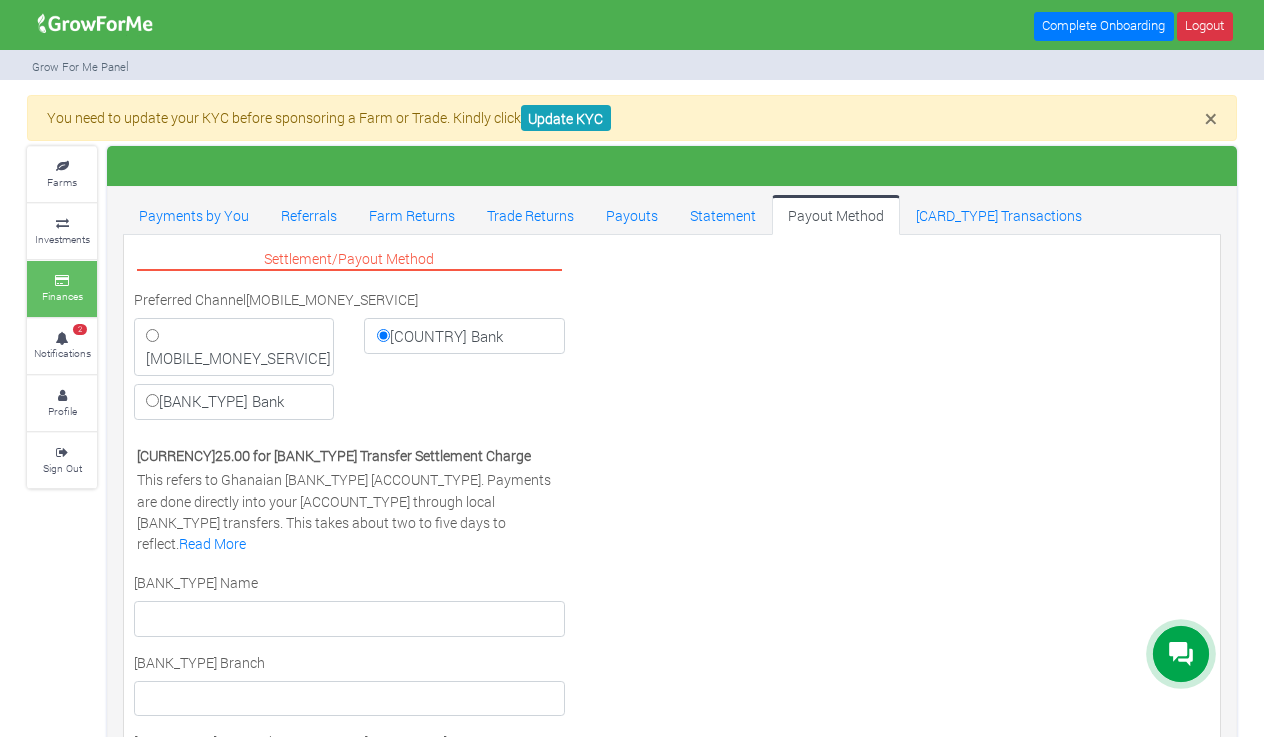 click on "Finances" at bounding box center [62, 296] 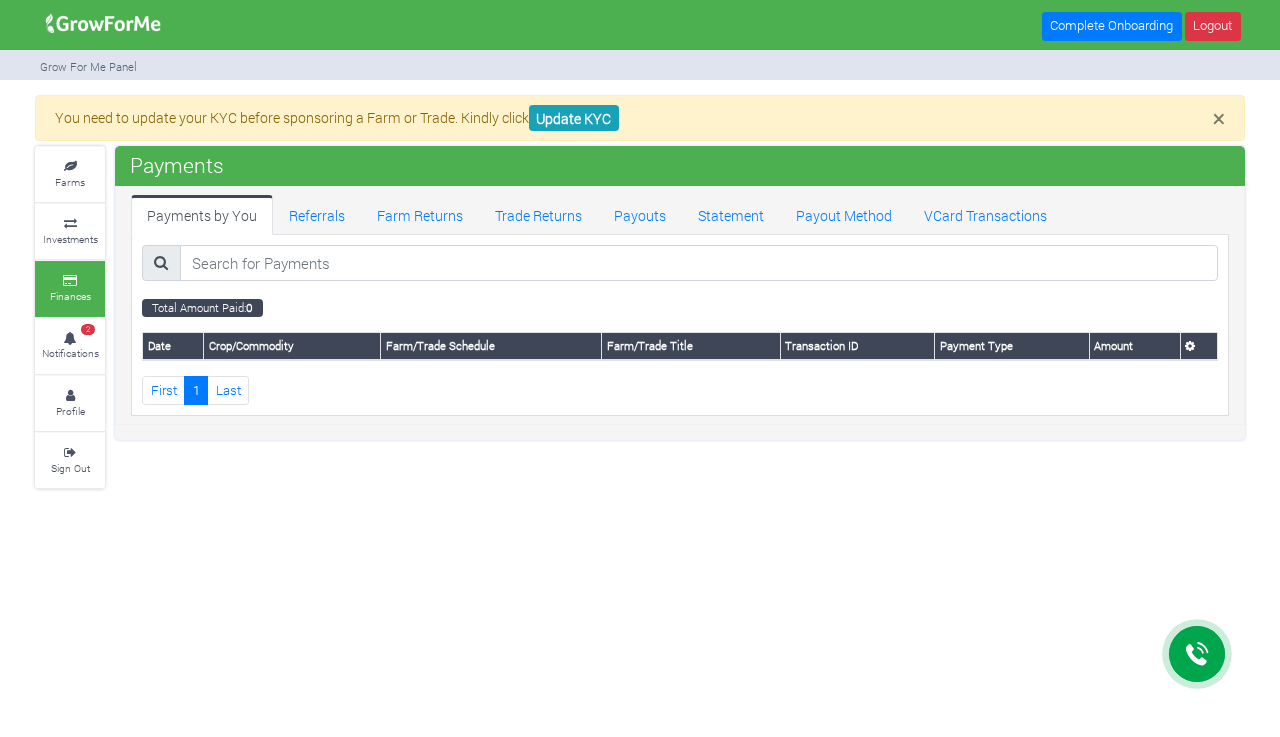 scroll, scrollTop: 0, scrollLeft: 0, axis: both 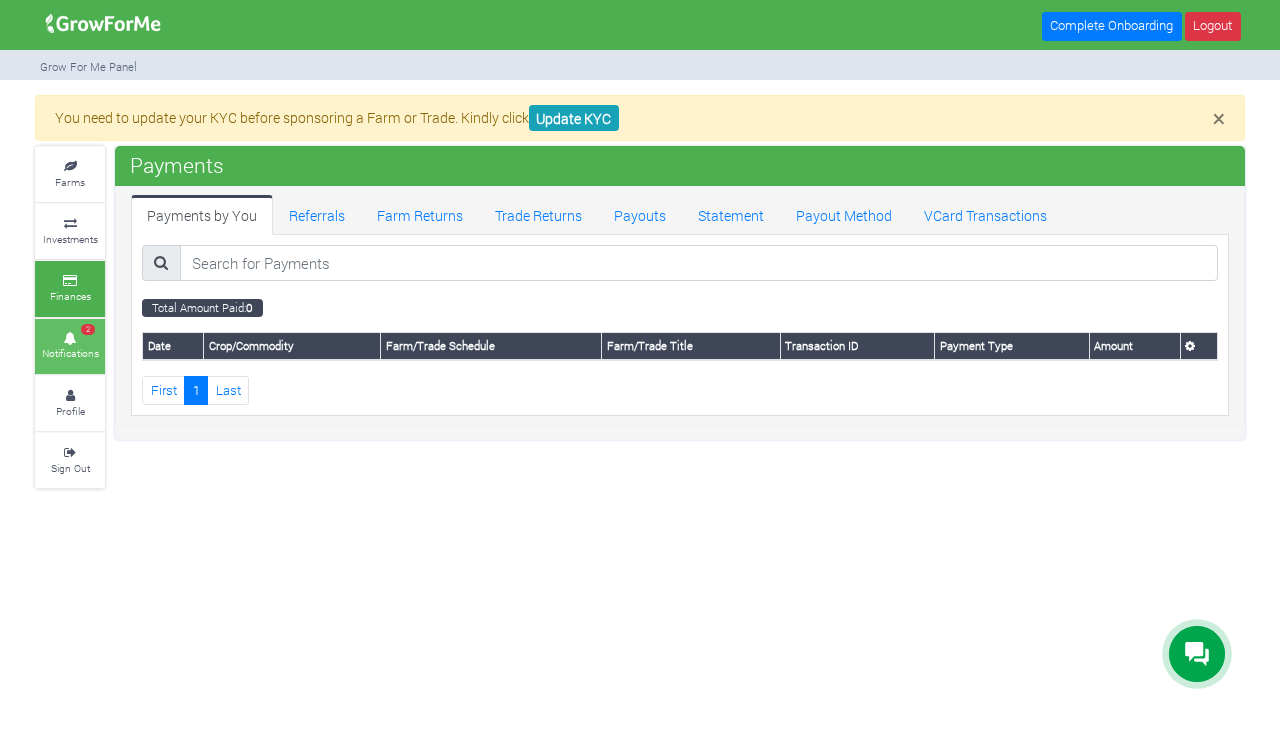 click on "2   Notifications" at bounding box center [70, 346] 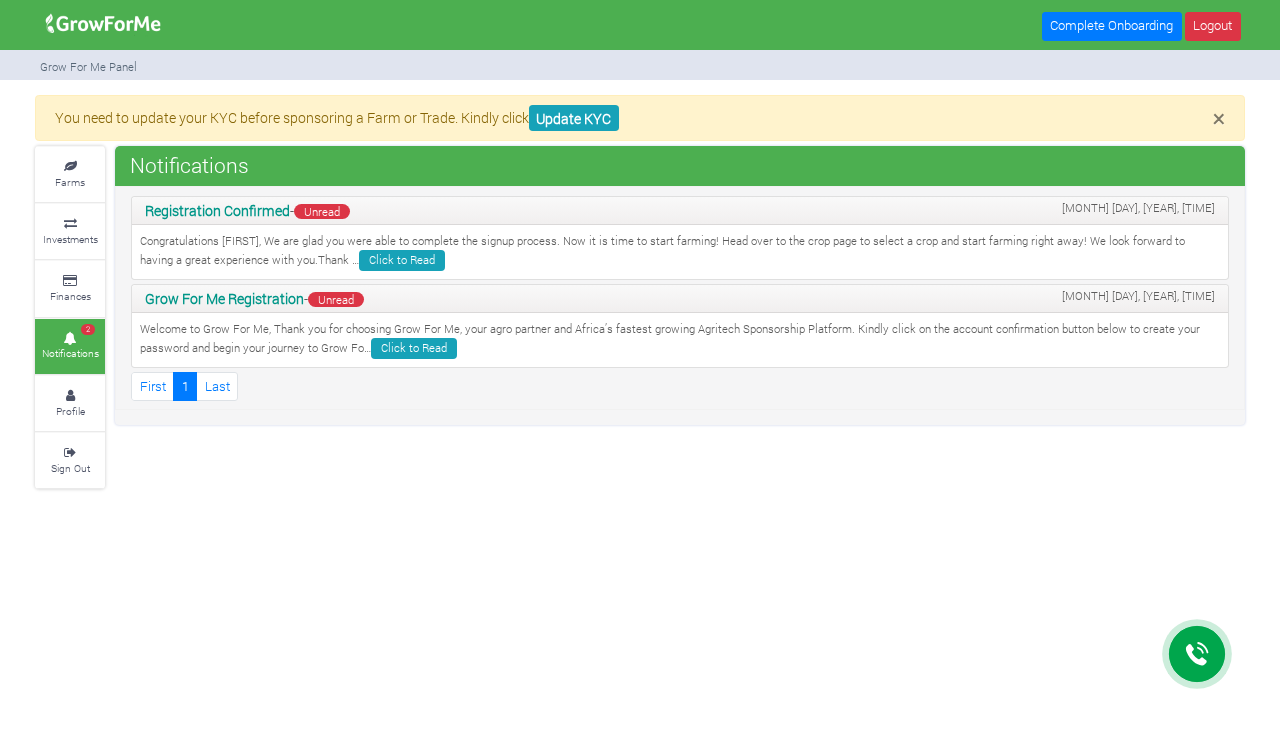 scroll, scrollTop: 0, scrollLeft: 0, axis: both 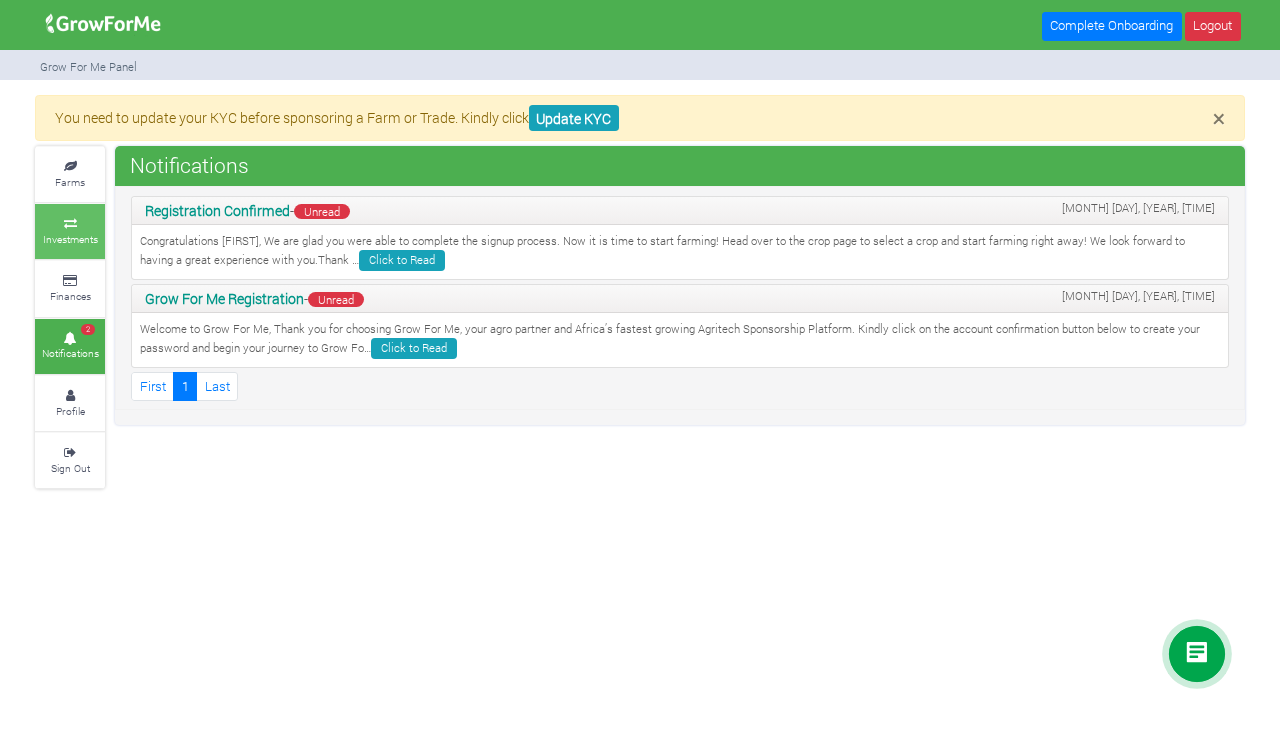 click at bounding box center [70, 224] 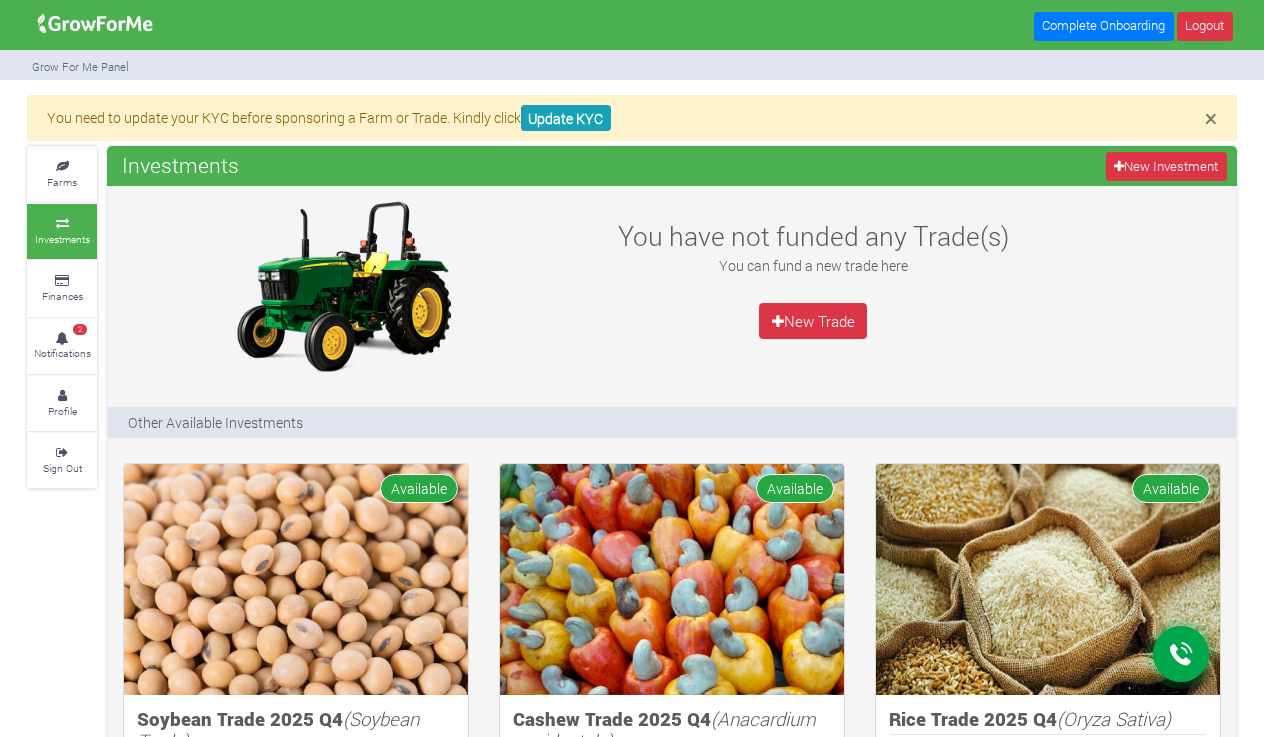scroll, scrollTop: 531, scrollLeft: 0, axis: vertical 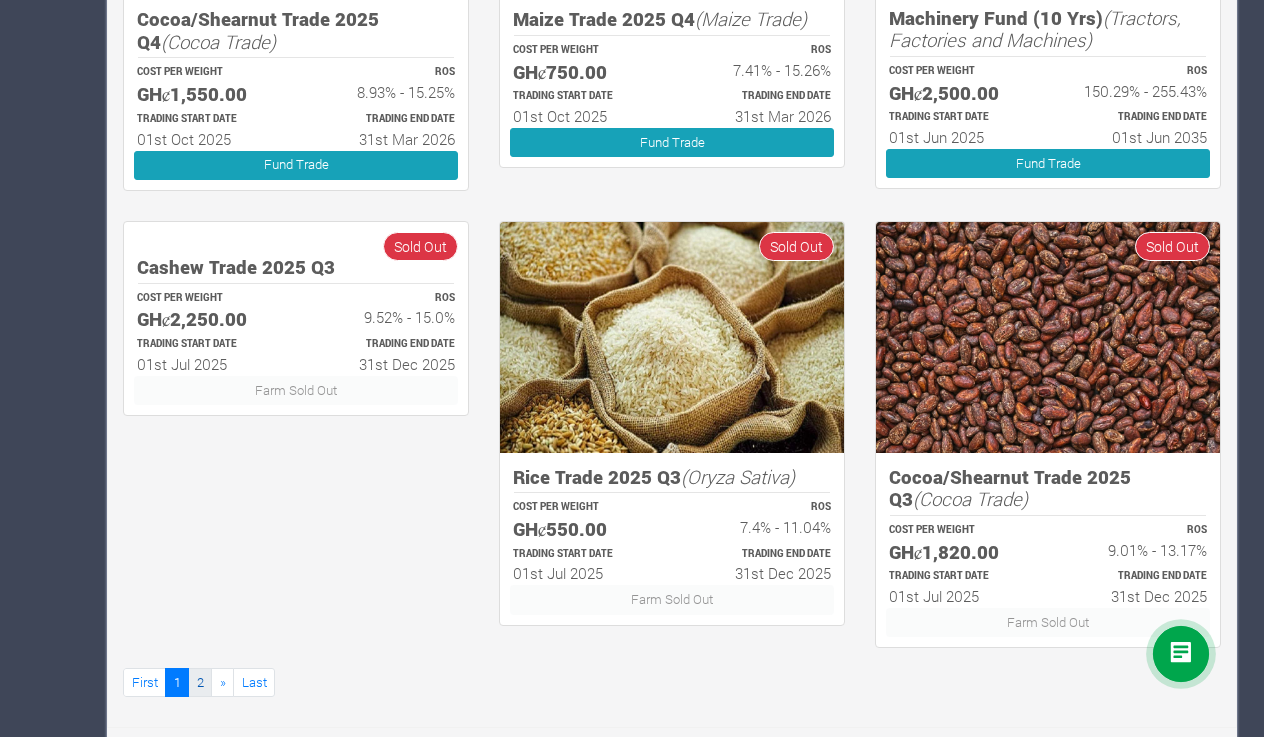 click on "2" at bounding box center [200, 682] 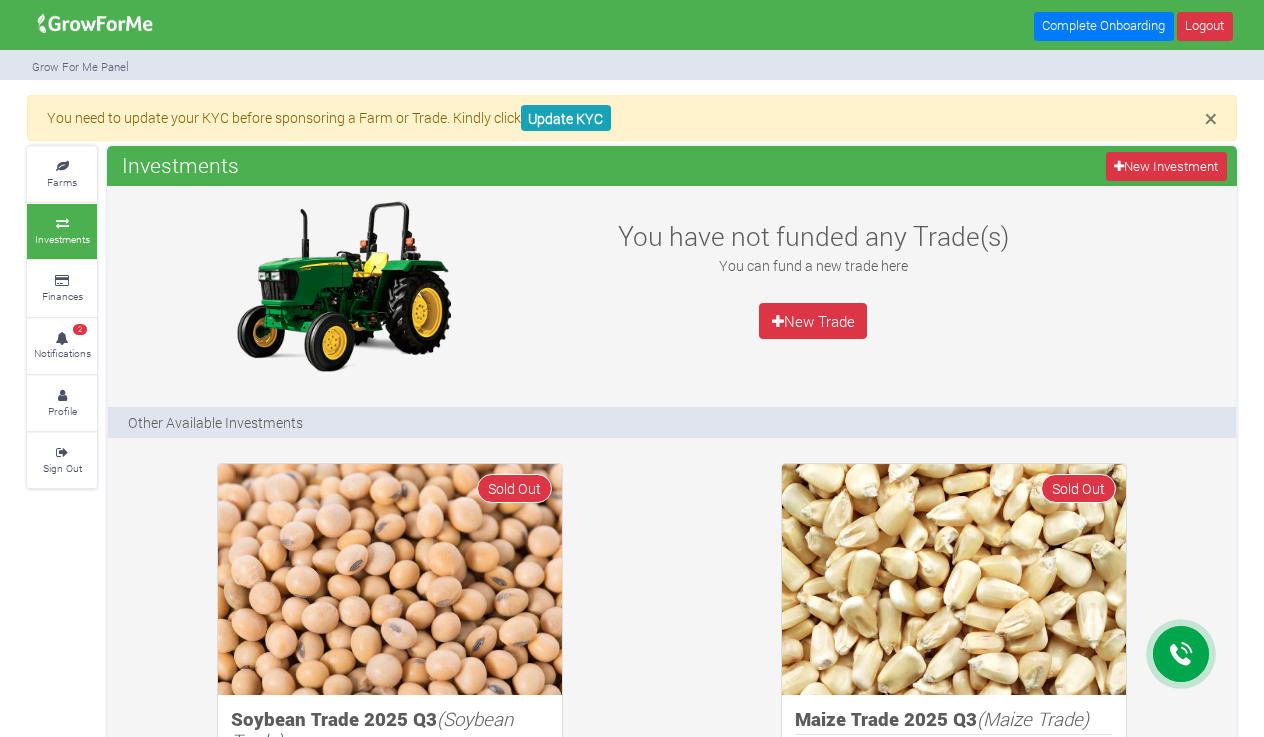 scroll, scrollTop: 249, scrollLeft: 0, axis: vertical 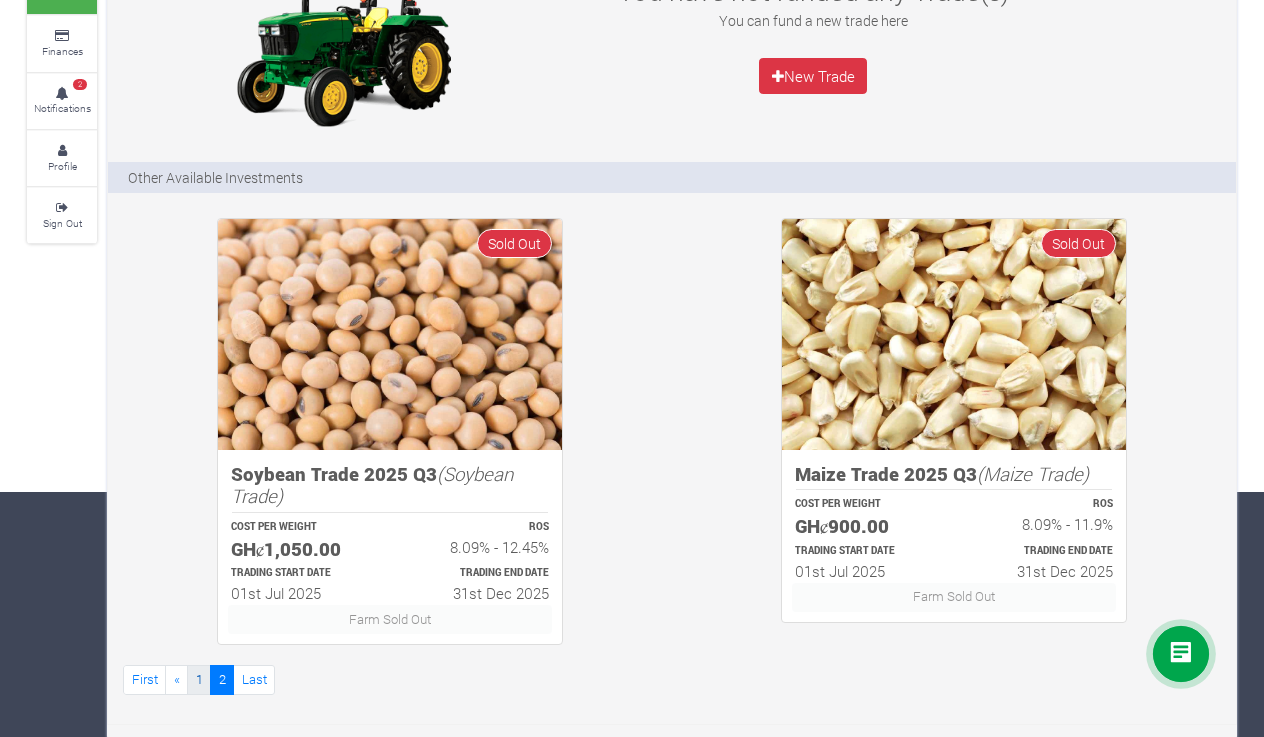 click on "1" at bounding box center (144, 679) 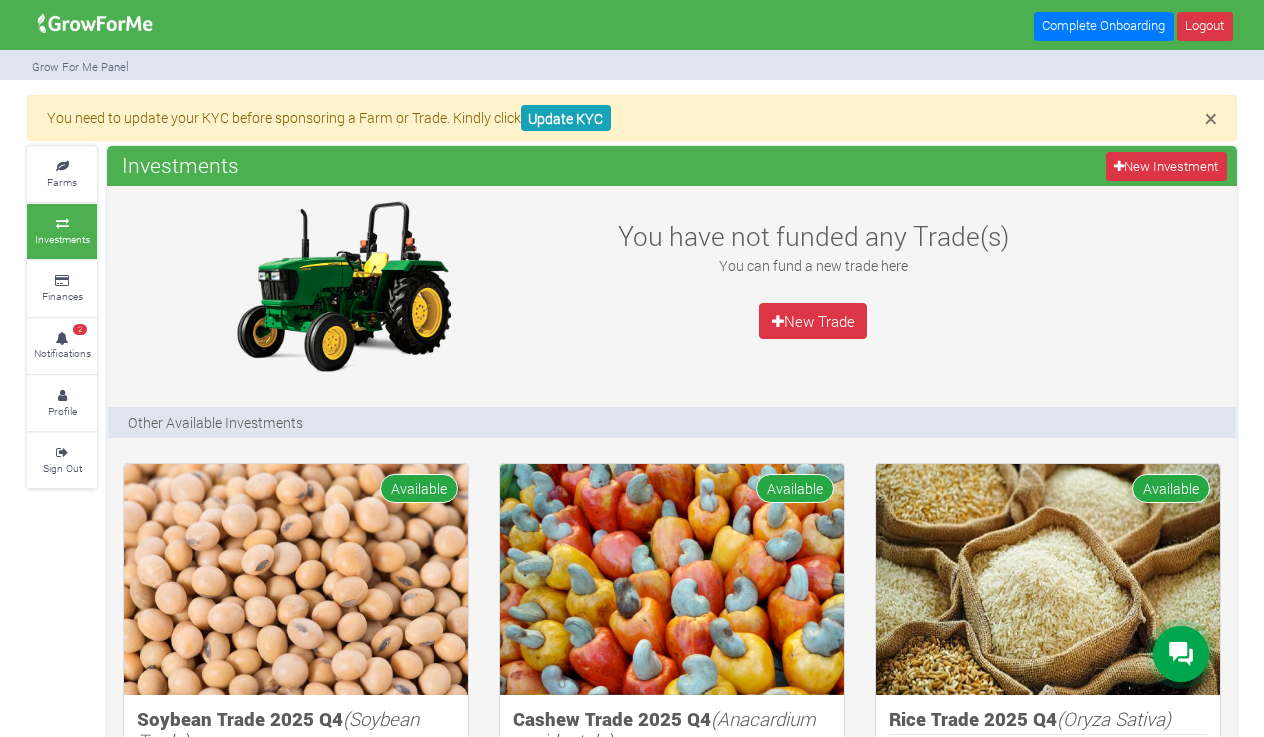 scroll, scrollTop: 508, scrollLeft: 0, axis: vertical 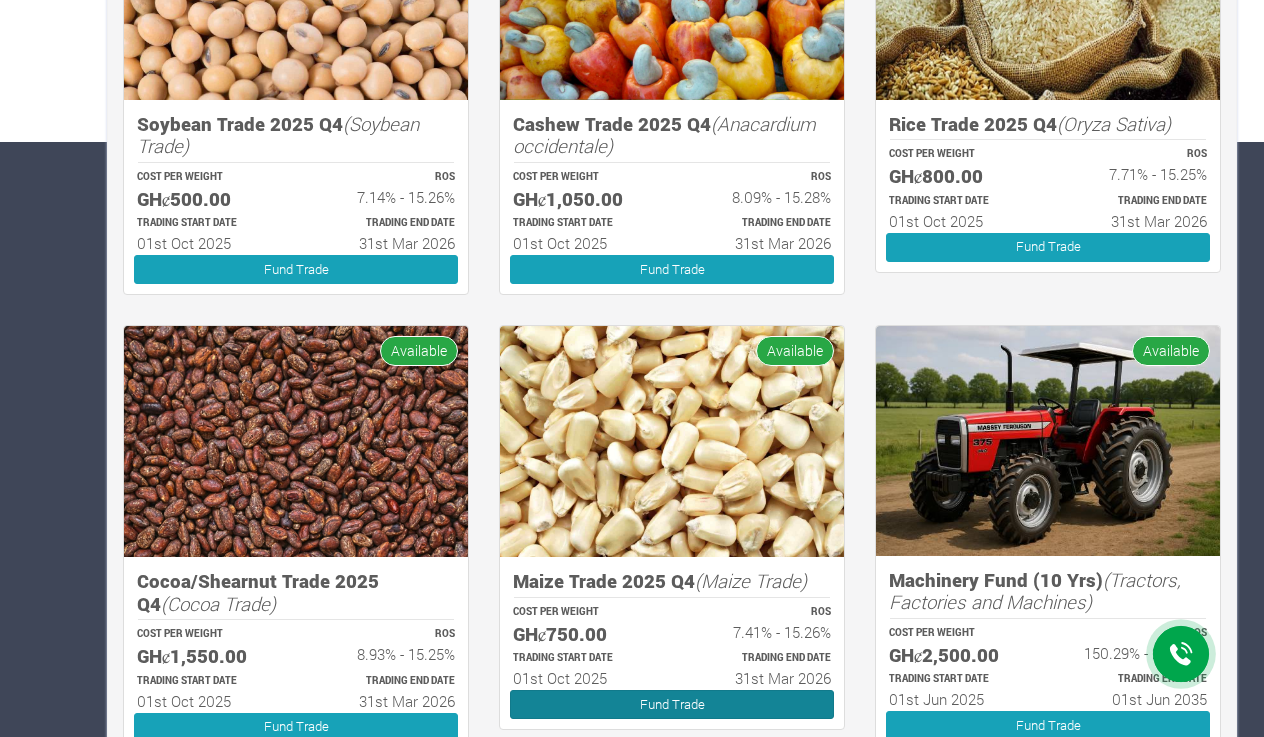 click on "Fund Trade" at bounding box center [672, 704] 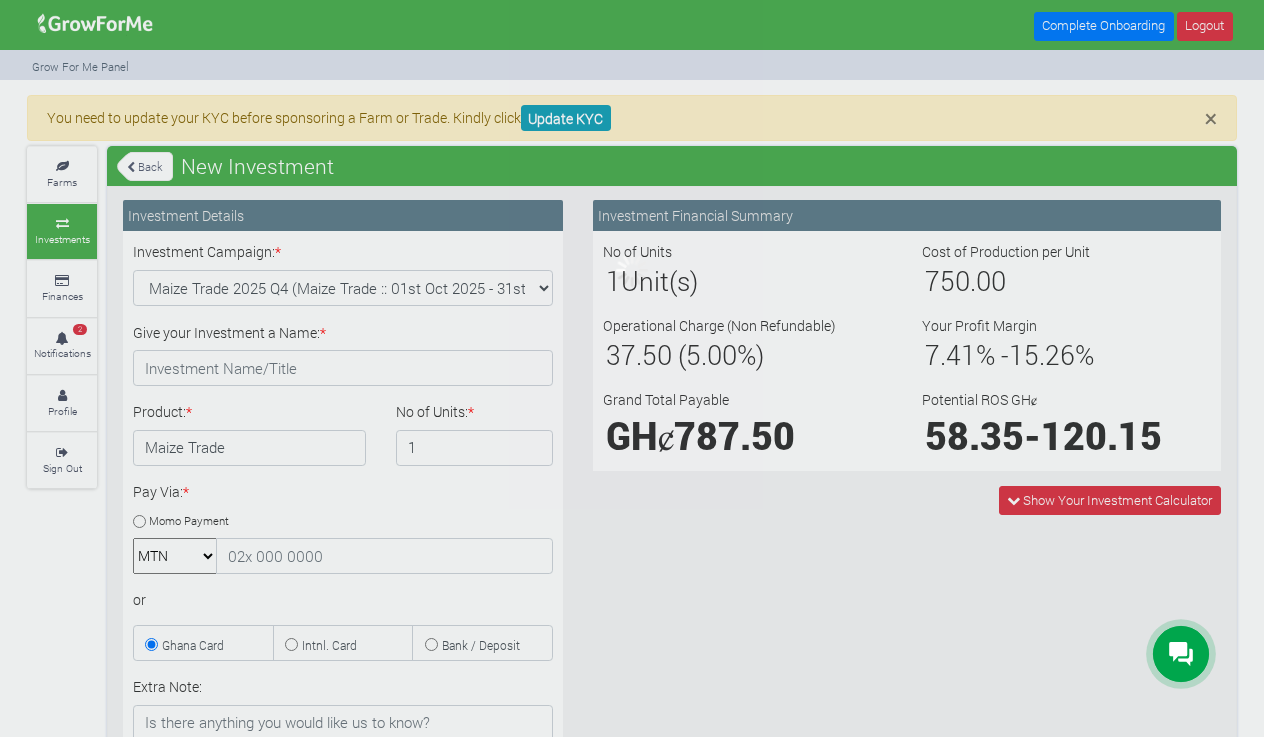 scroll, scrollTop: 0, scrollLeft: 0, axis: both 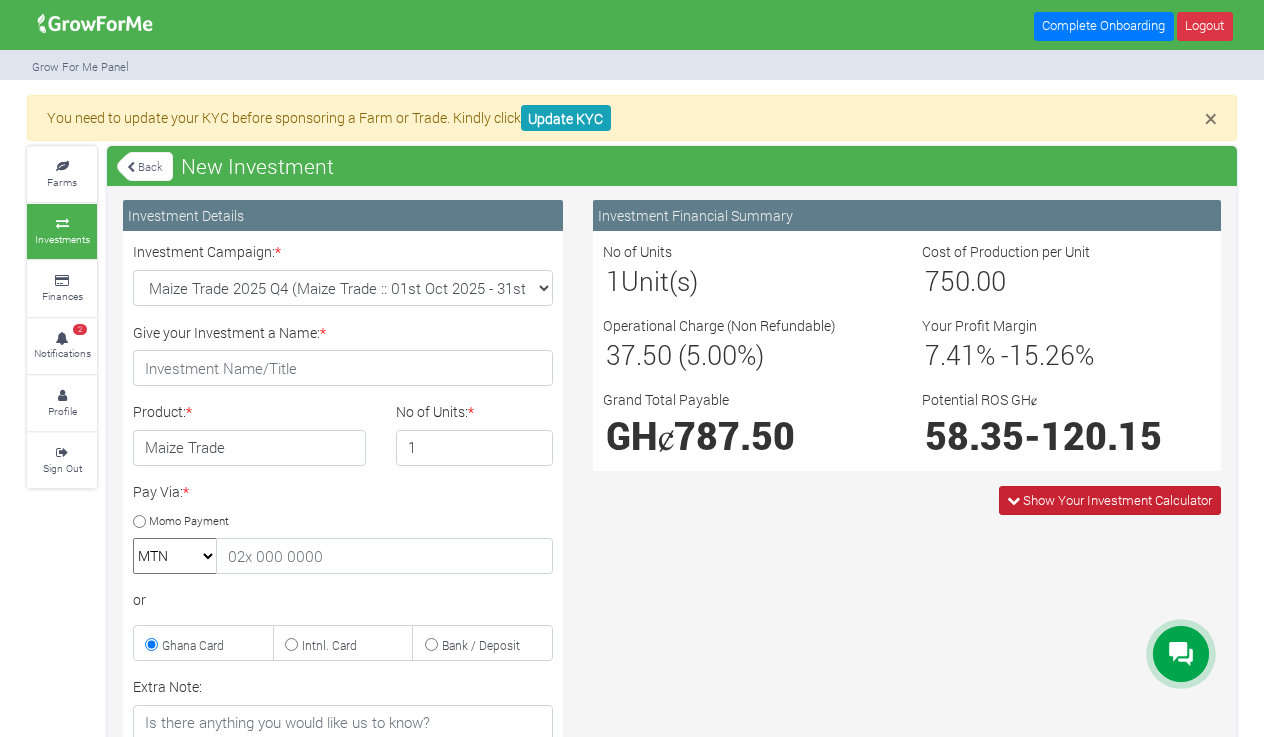 click at bounding box center (1013, 500) 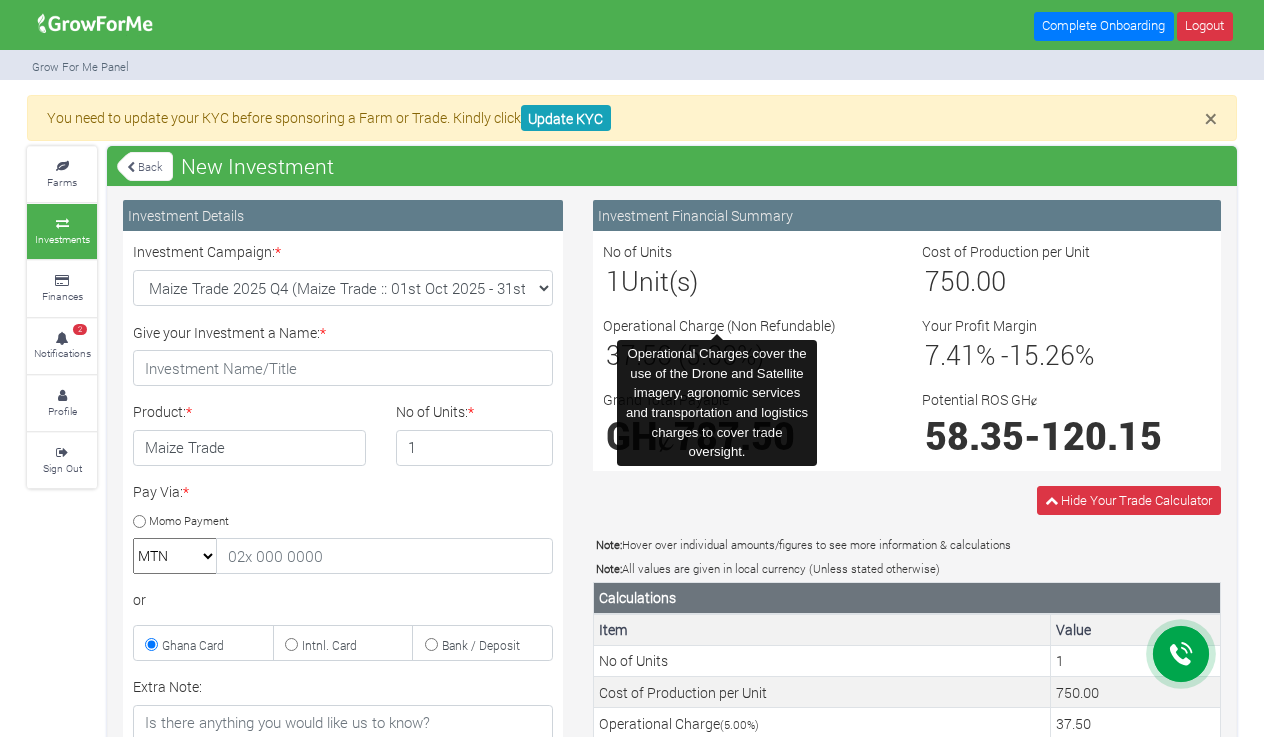 scroll, scrollTop: 0, scrollLeft: 0, axis: both 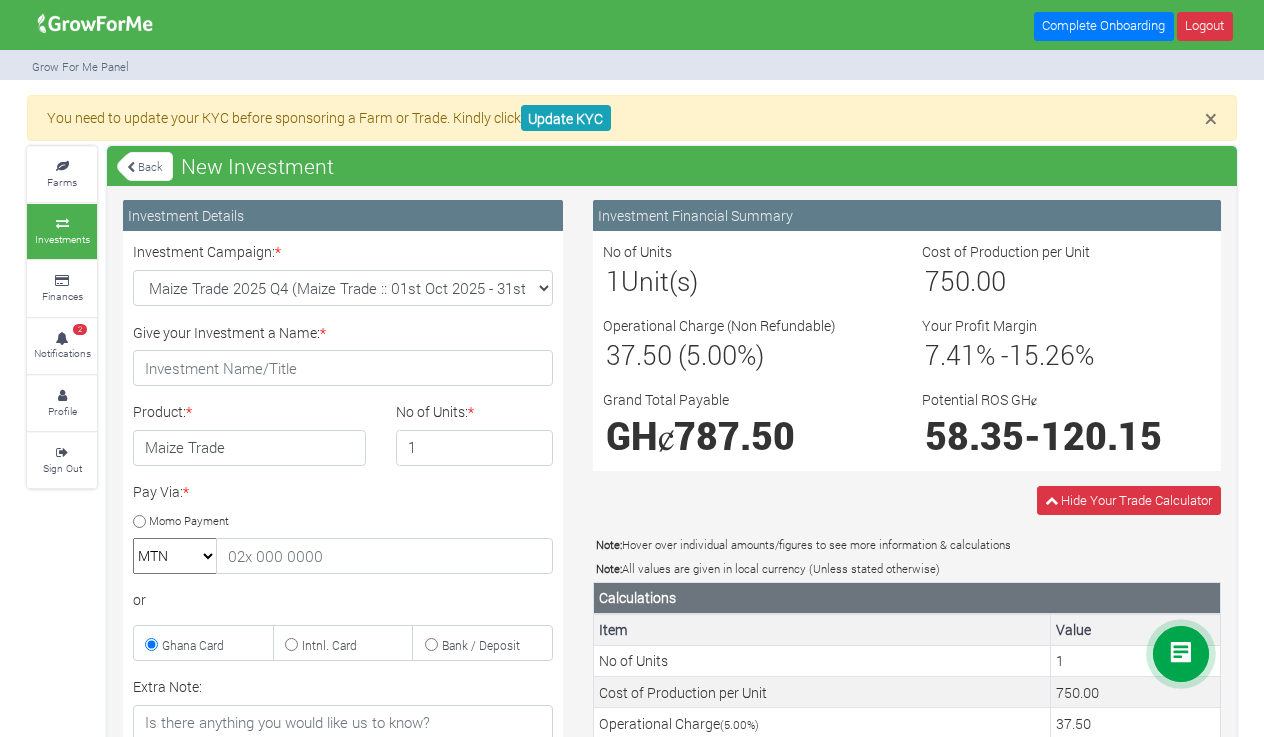 click on "Back" at bounding box center (145, 166) 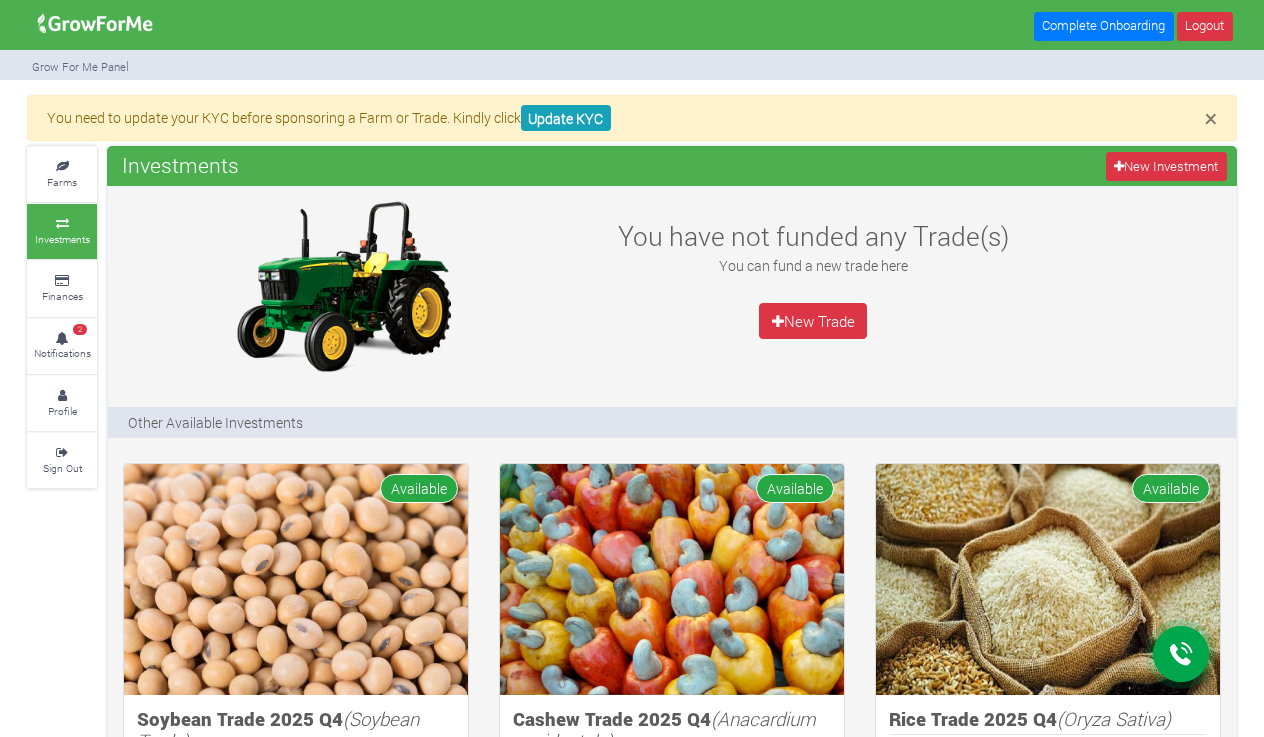 scroll, scrollTop: 339, scrollLeft: 0, axis: vertical 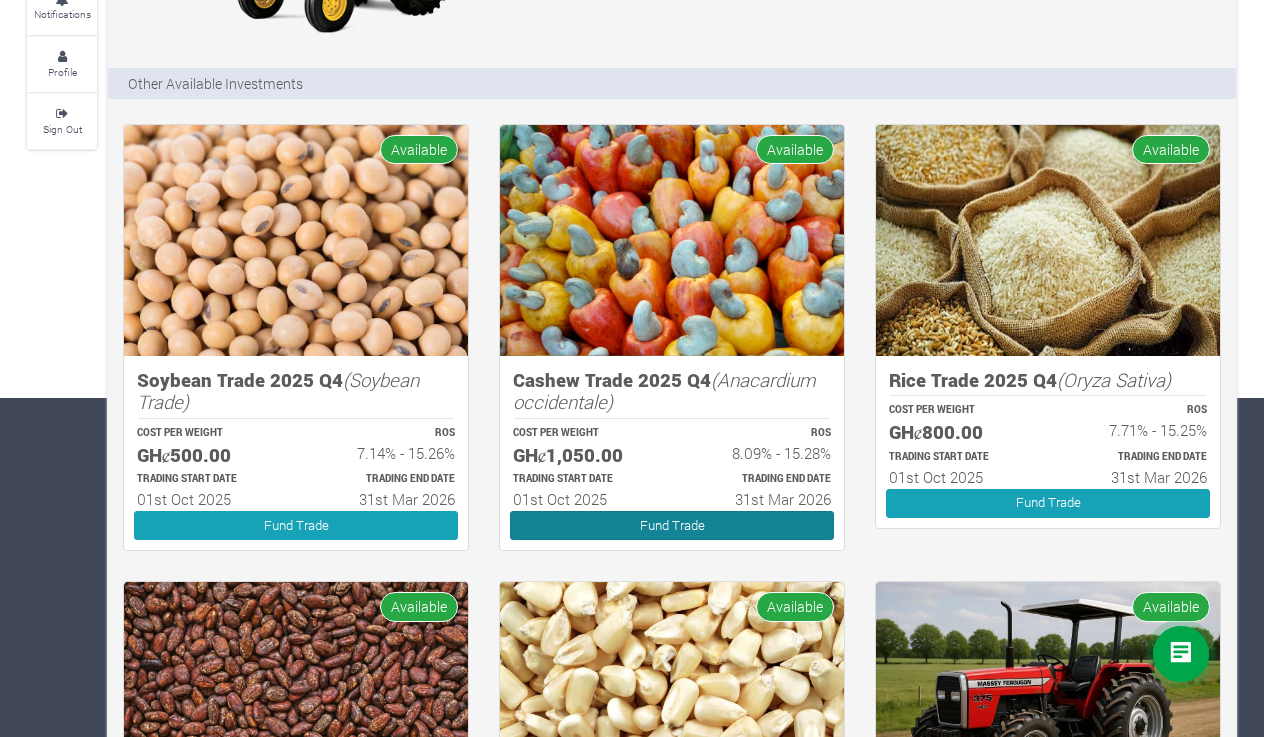 click on "Fund Trade" at bounding box center (672, 525) 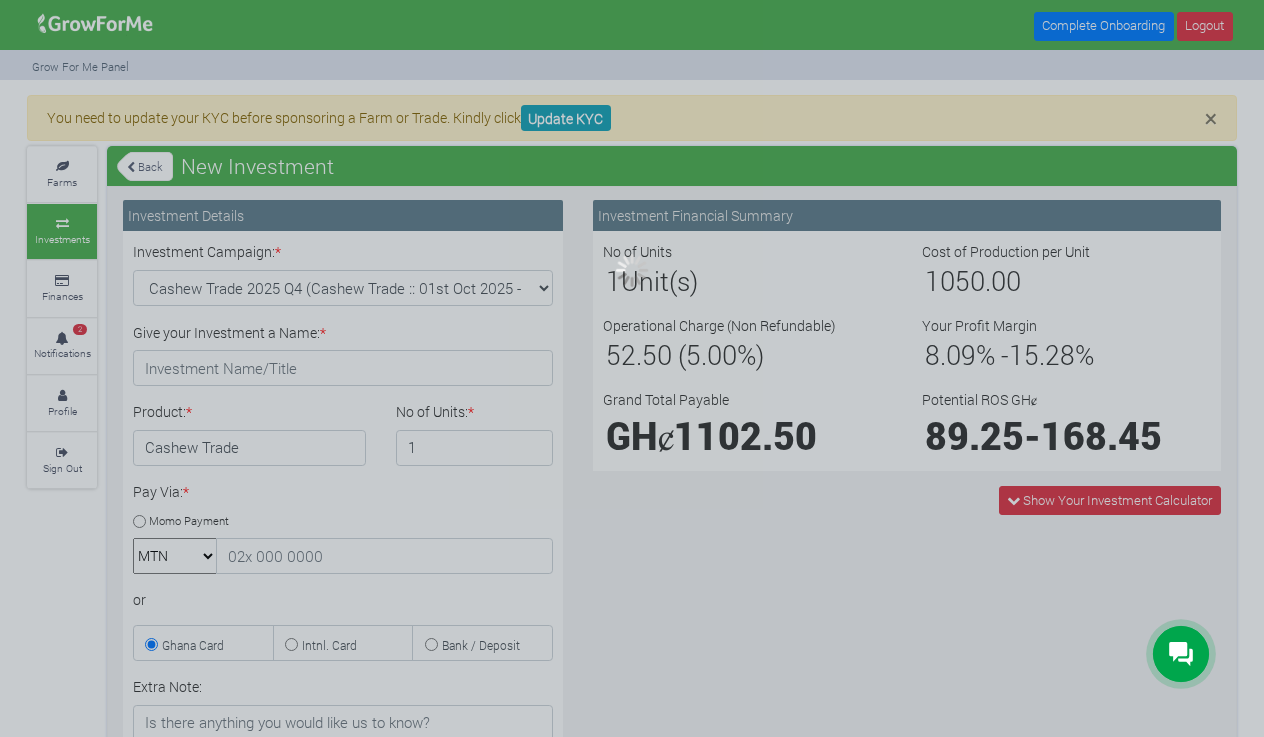 scroll, scrollTop: 19, scrollLeft: 0, axis: vertical 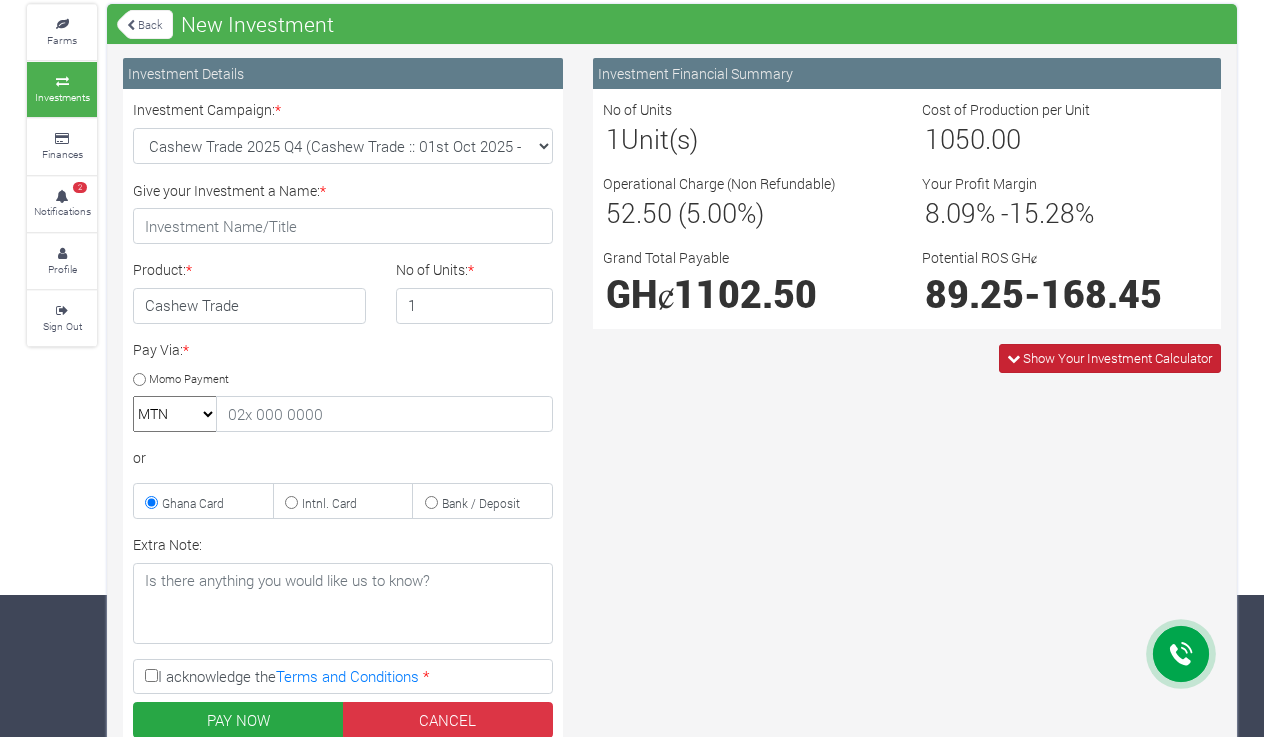 click on "Show Your Investment Calculator" at bounding box center (1117, 358) 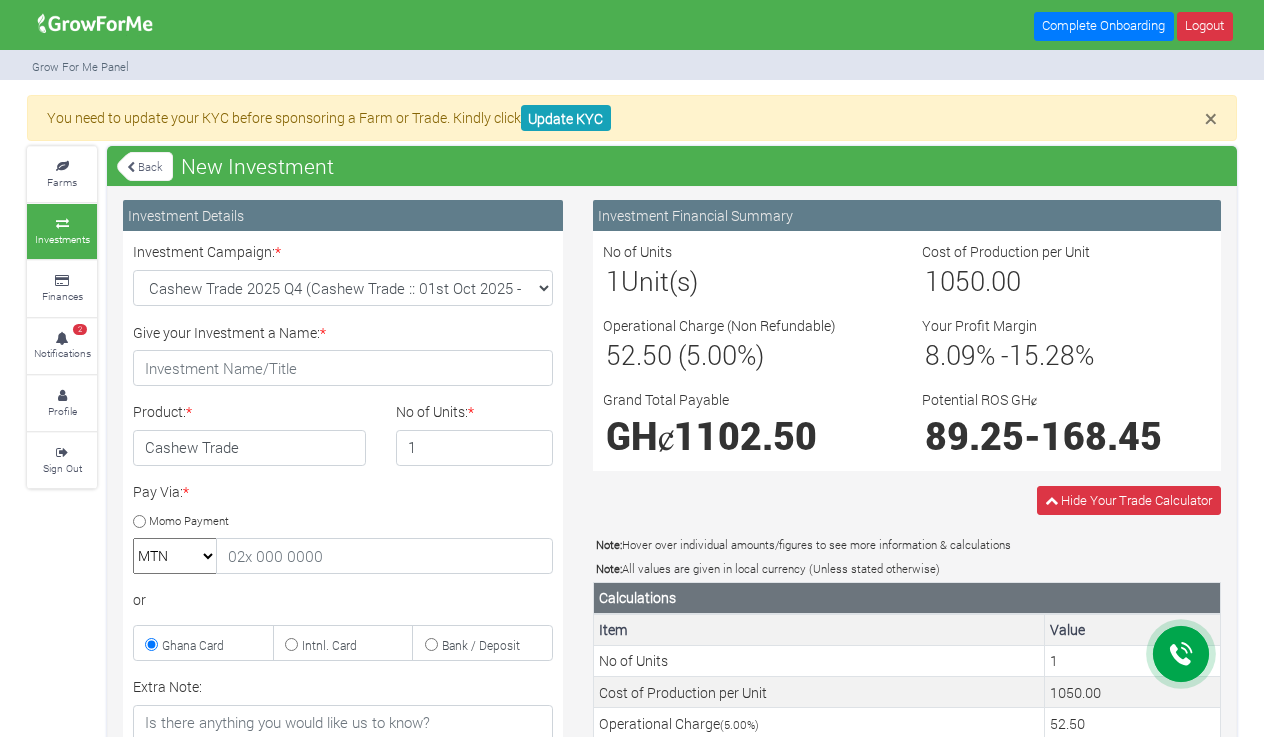scroll, scrollTop: 0, scrollLeft: 0, axis: both 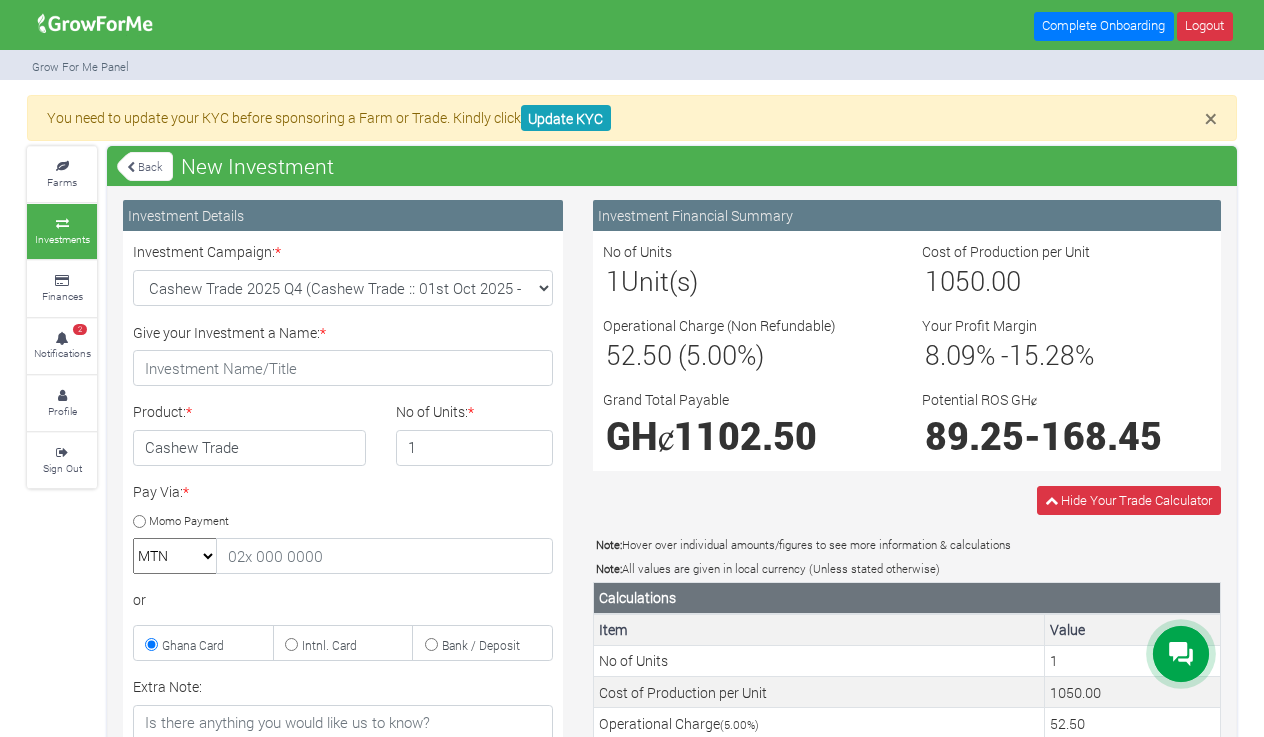 click on "Back" at bounding box center [145, 166] 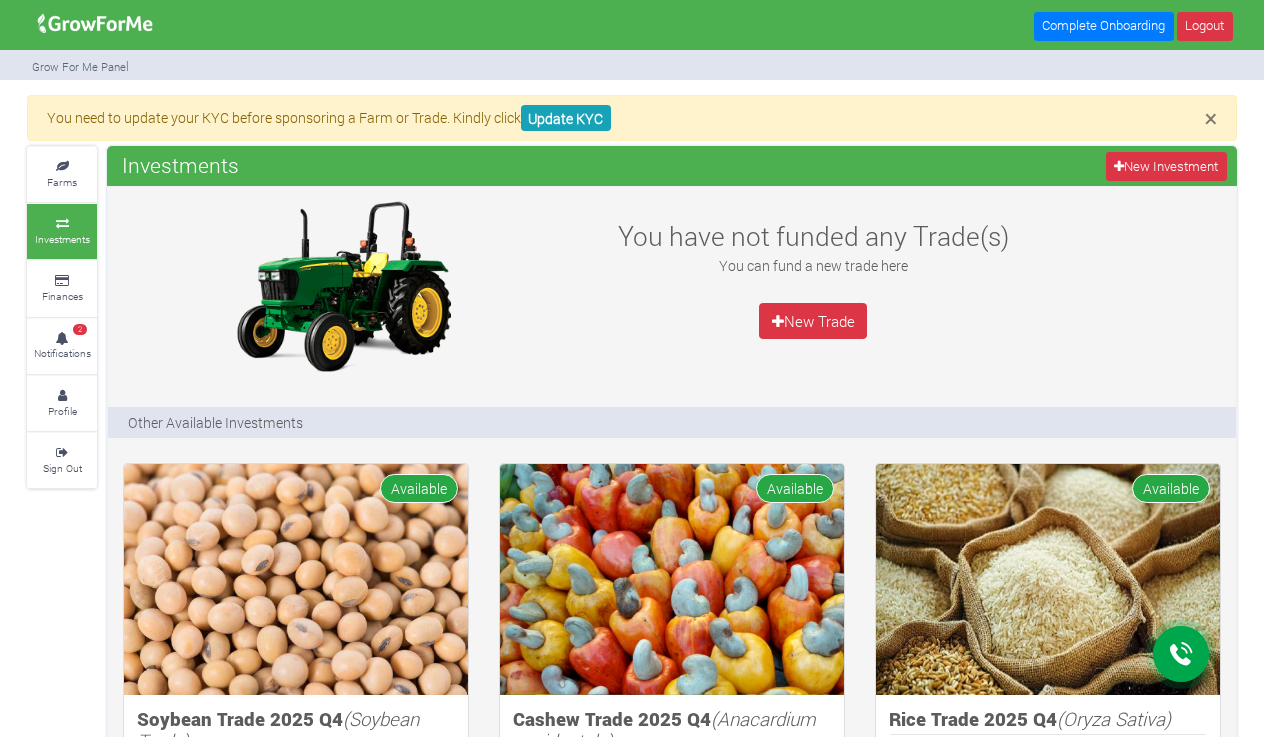 scroll, scrollTop: 0, scrollLeft: 0, axis: both 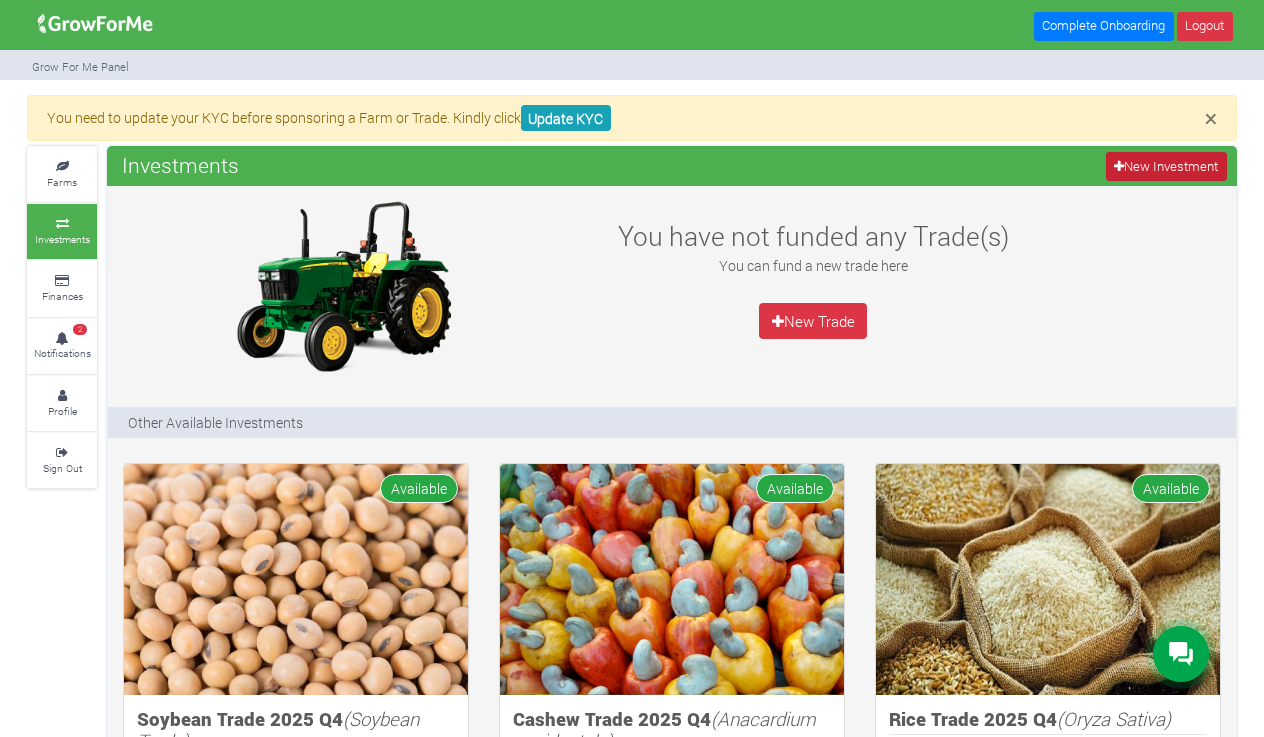 click at bounding box center (1119, 166) 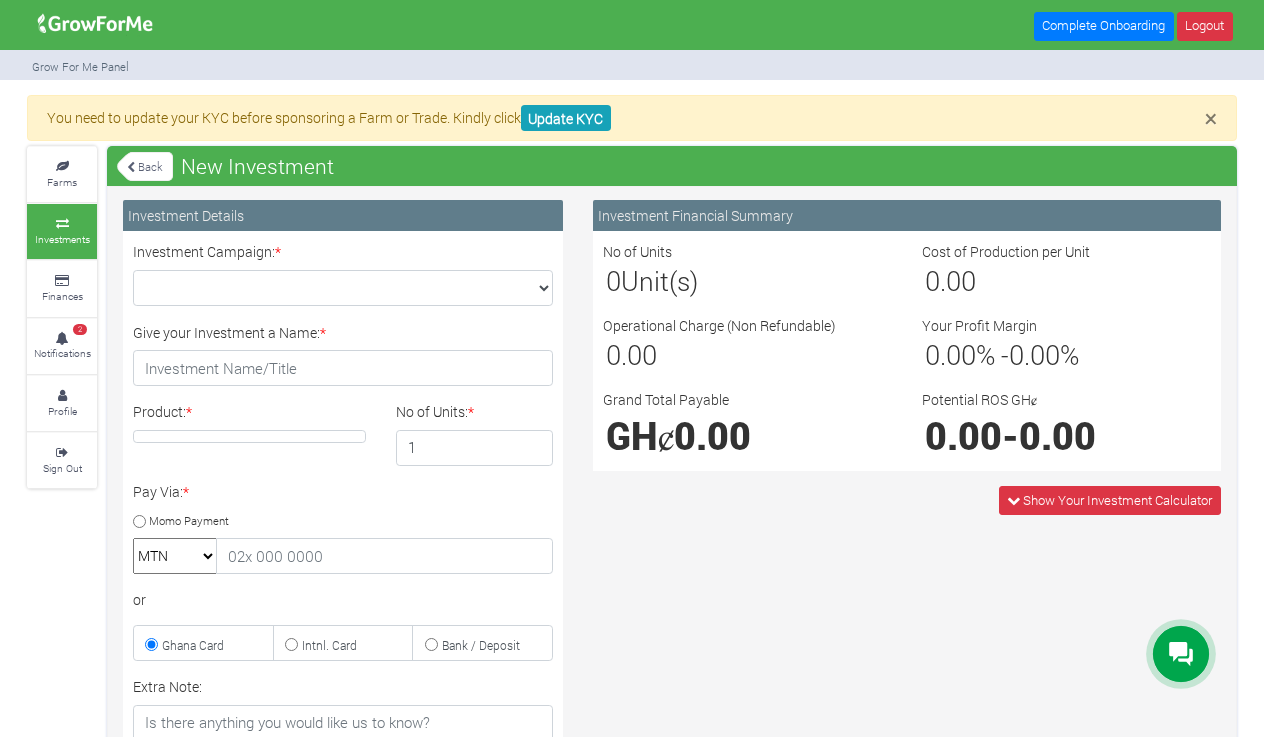 scroll, scrollTop: 0, scrollLeft: 0, axis: both 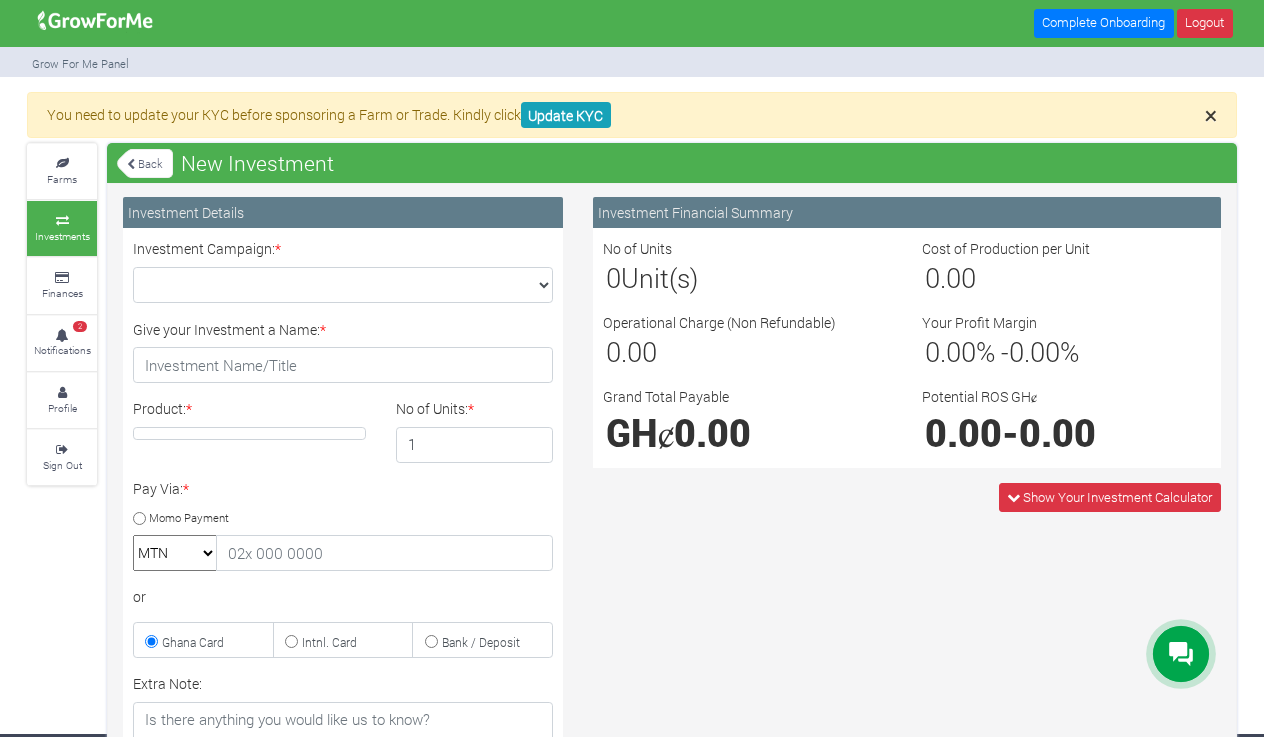 click on "×" at bounding box center [1211, 115] 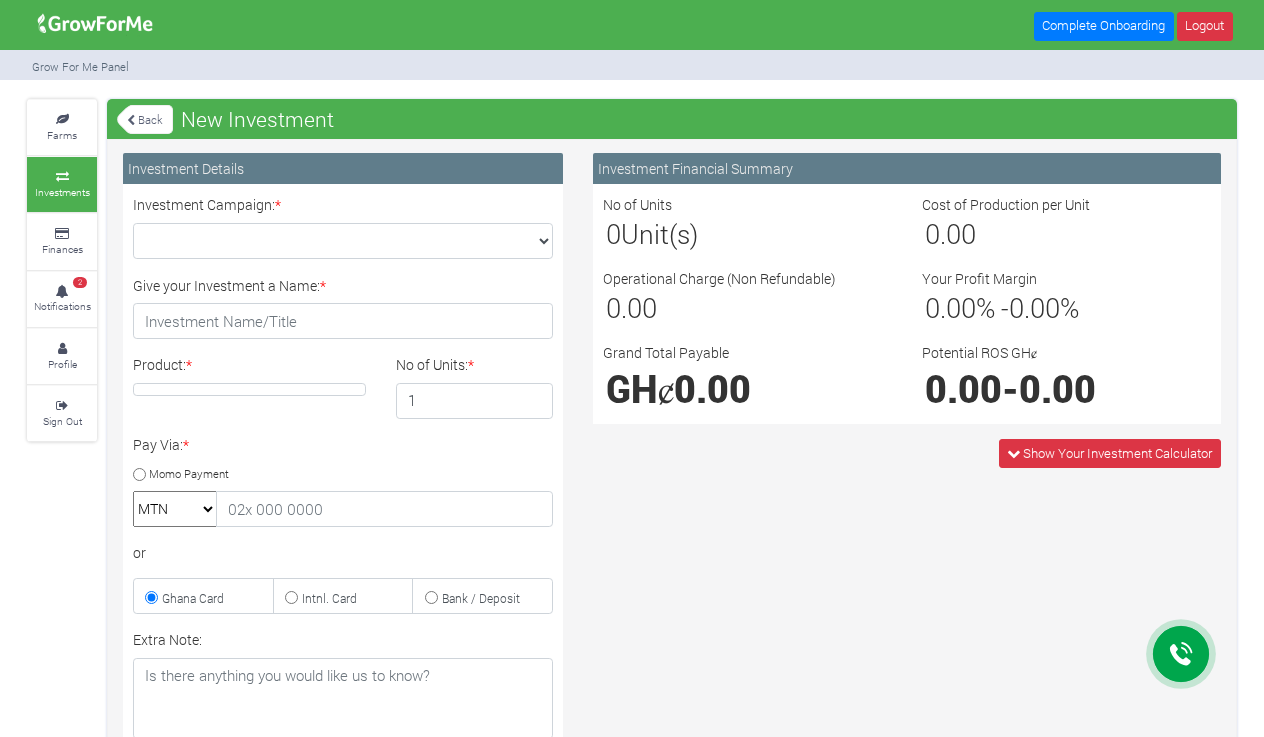 scroll, scrollTop: 0, scrollLeft: 0, axis: both 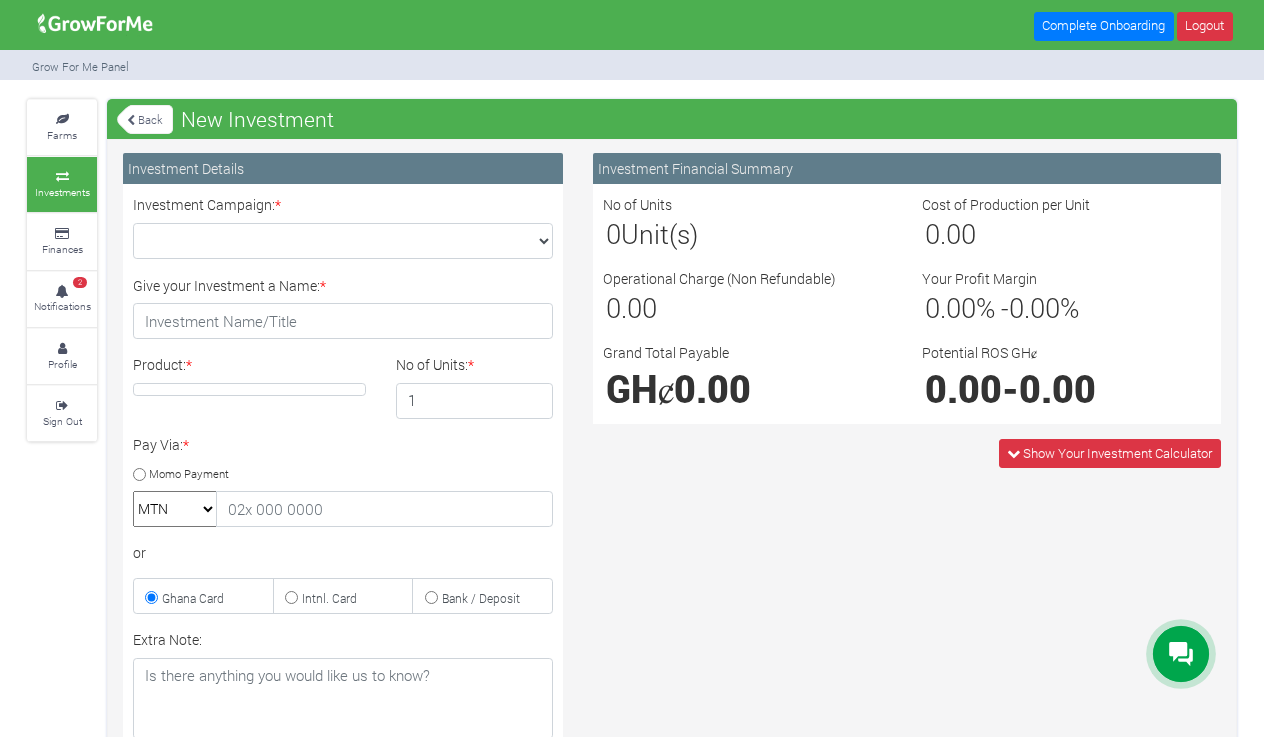 click on "Back" at bounding box center [145, 119] 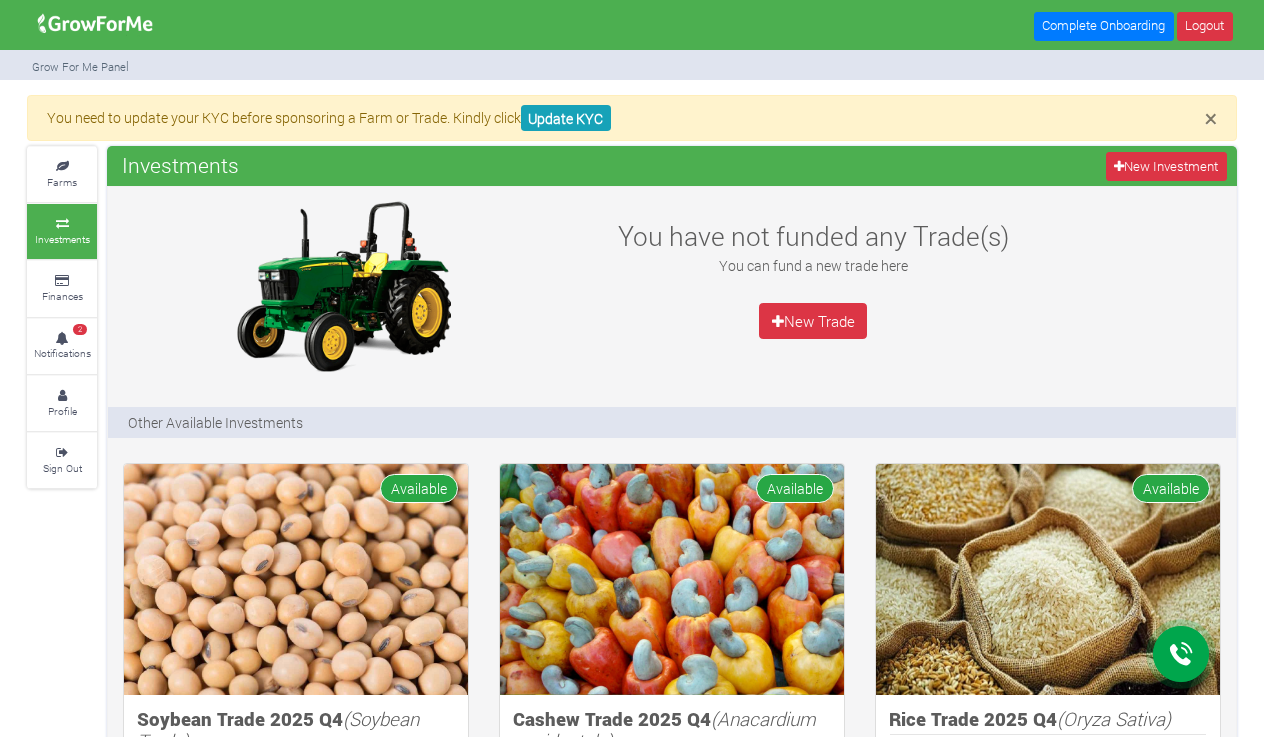 scroll, scrollTop: 0, scrollLeft: 0, axis: both 